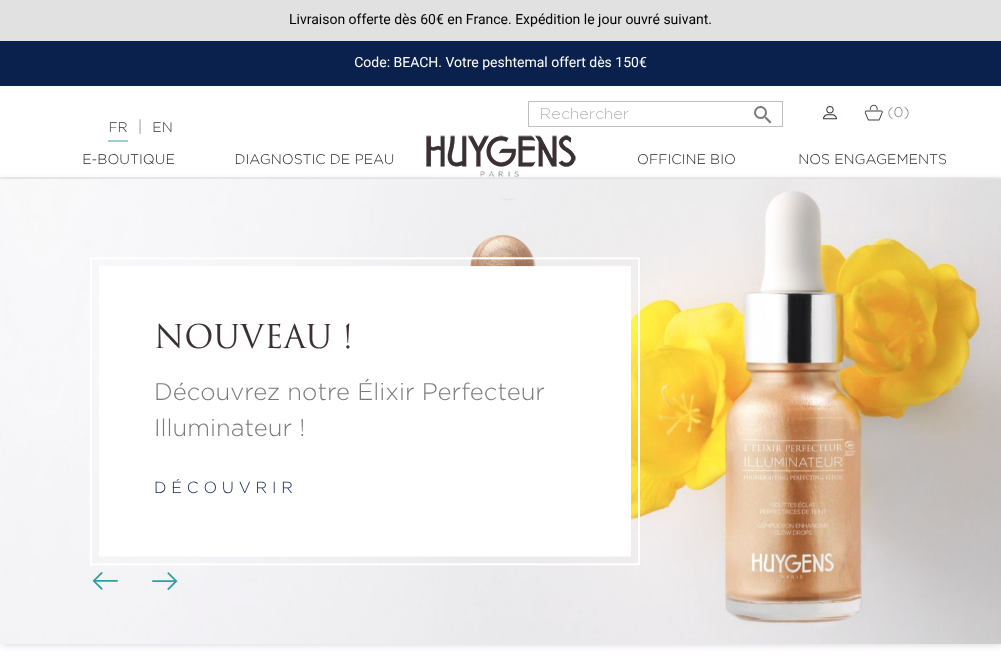 scroll, scrollTop: 0, scrollLeft: 0, axis: both 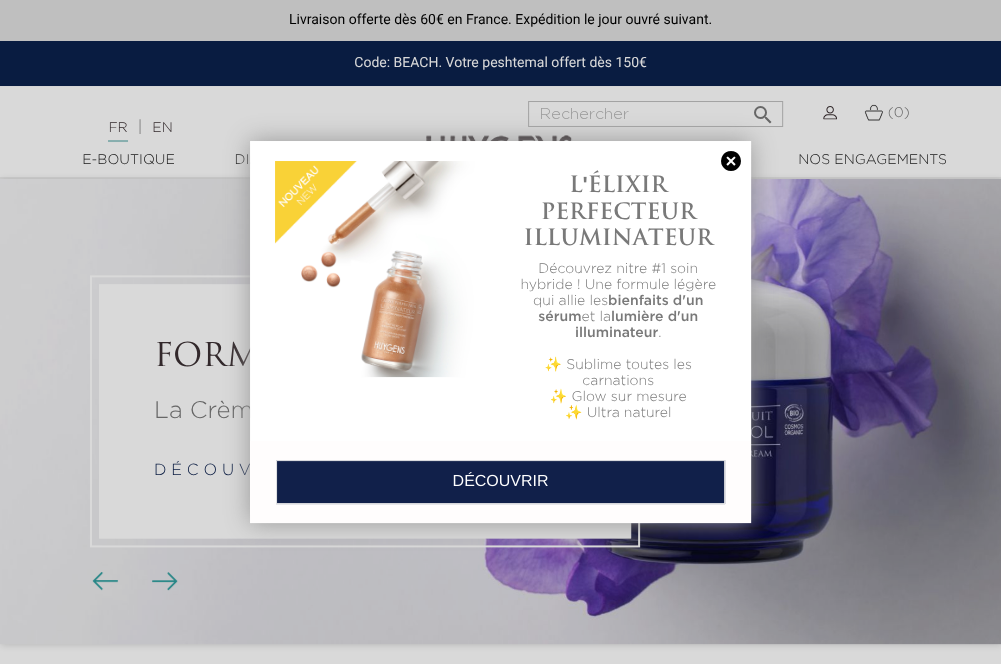 click at bounding box center (731, 161) 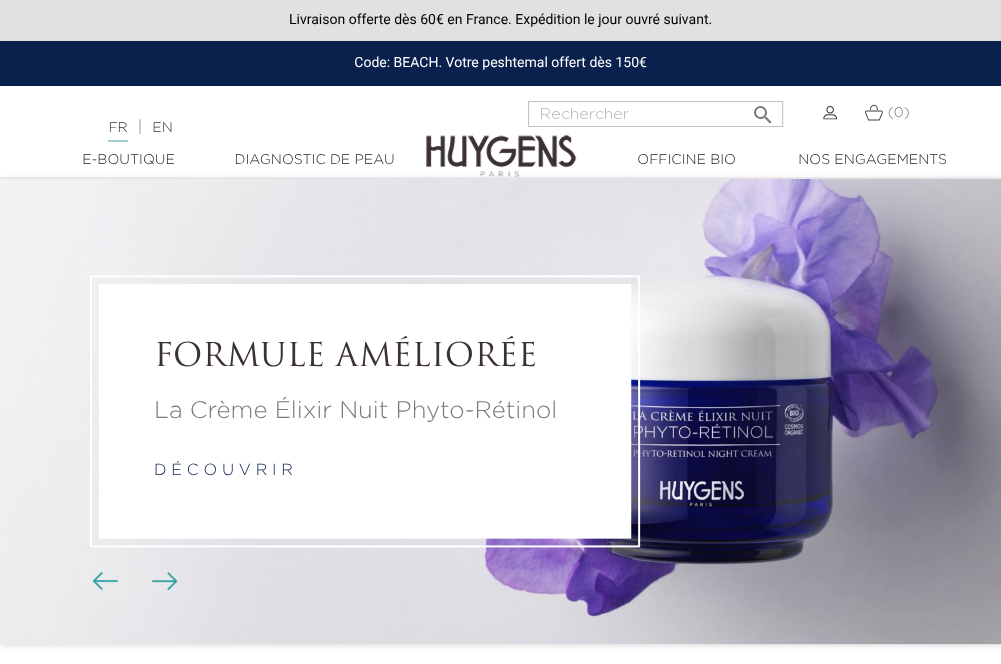 click on "d é c o u v r i r" at bounding box center [223, 471] 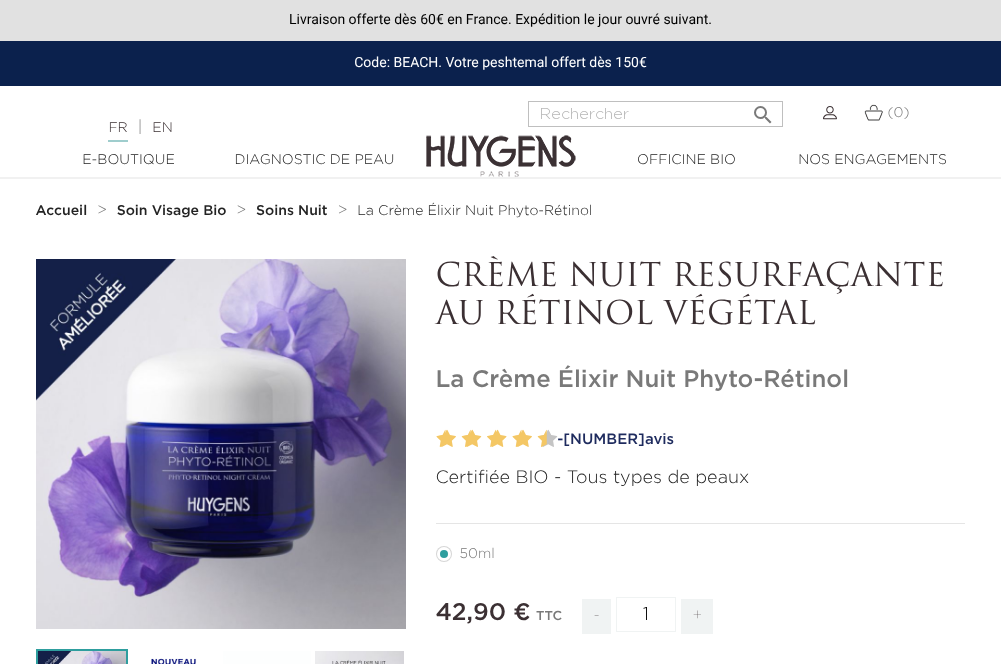 scroll, scrollTop: 0, scrollLeft: 0, axis: both 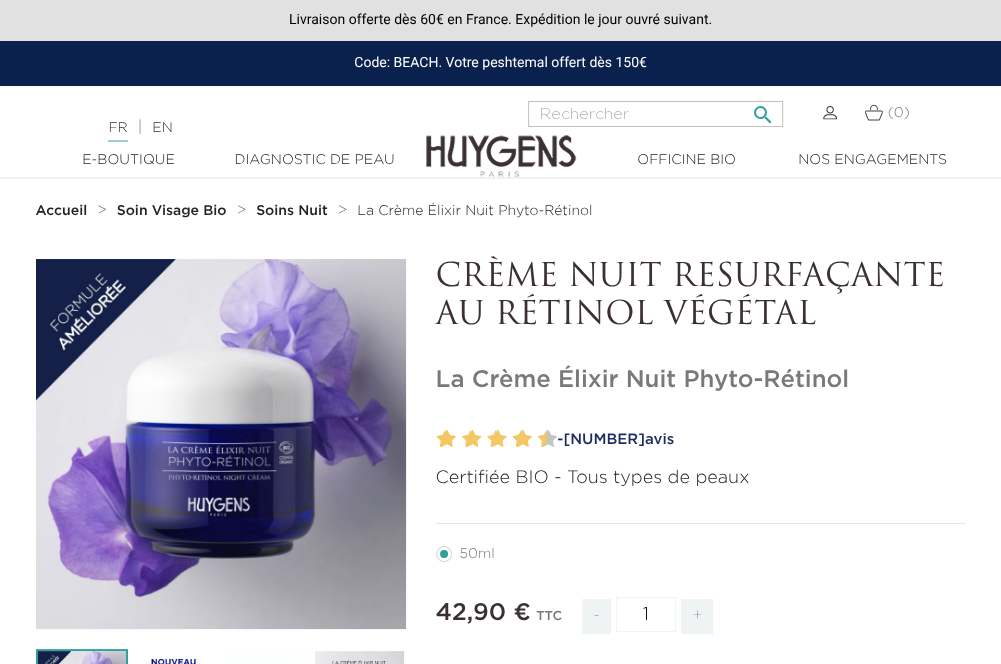 click at bounding box center (655, 114) 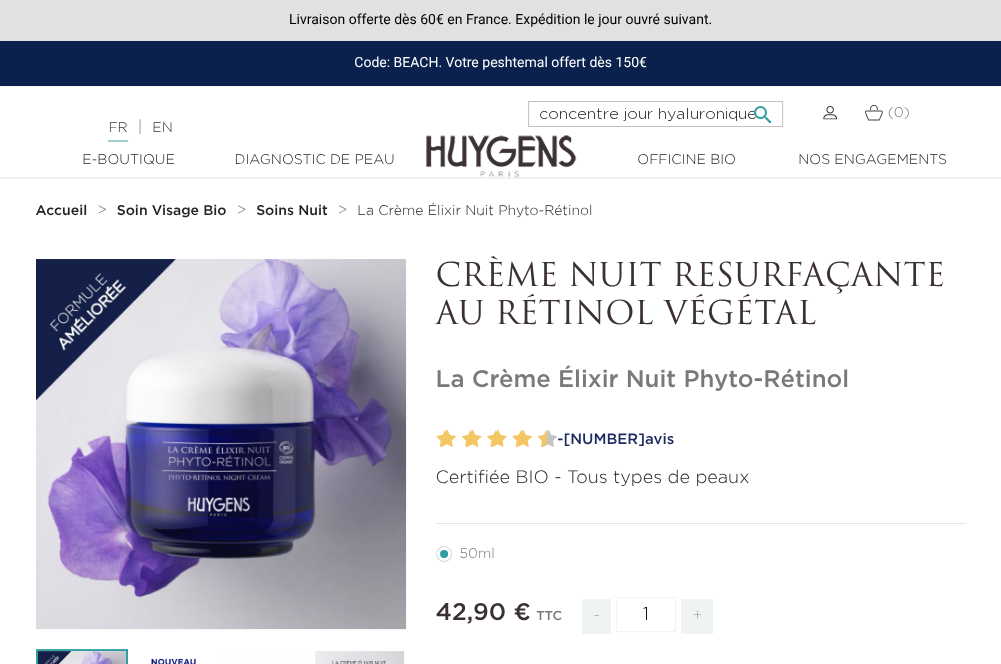 type on "concentre jour hyaluronique" 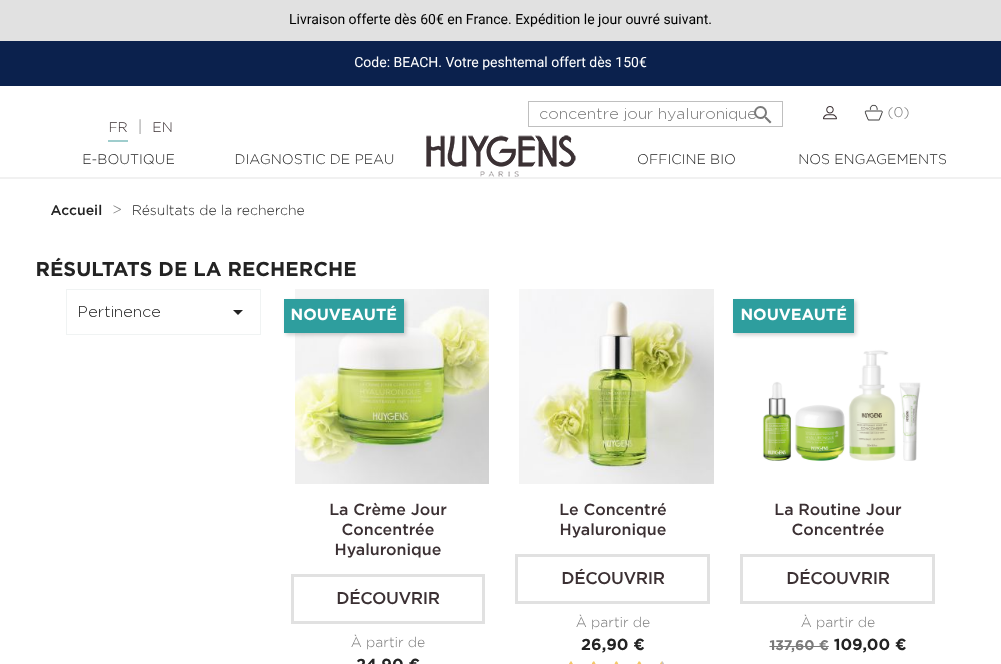 scroll, scrollTop: 0, scrollLeft: 0, axis: both 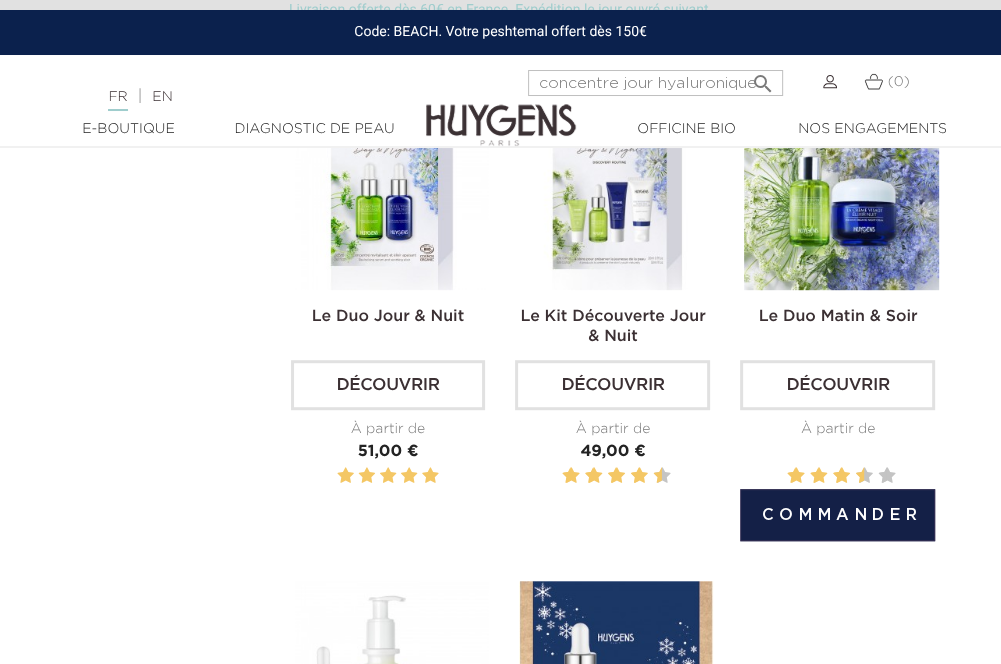 click on "Découvrir" at bounding box center [837, 385] 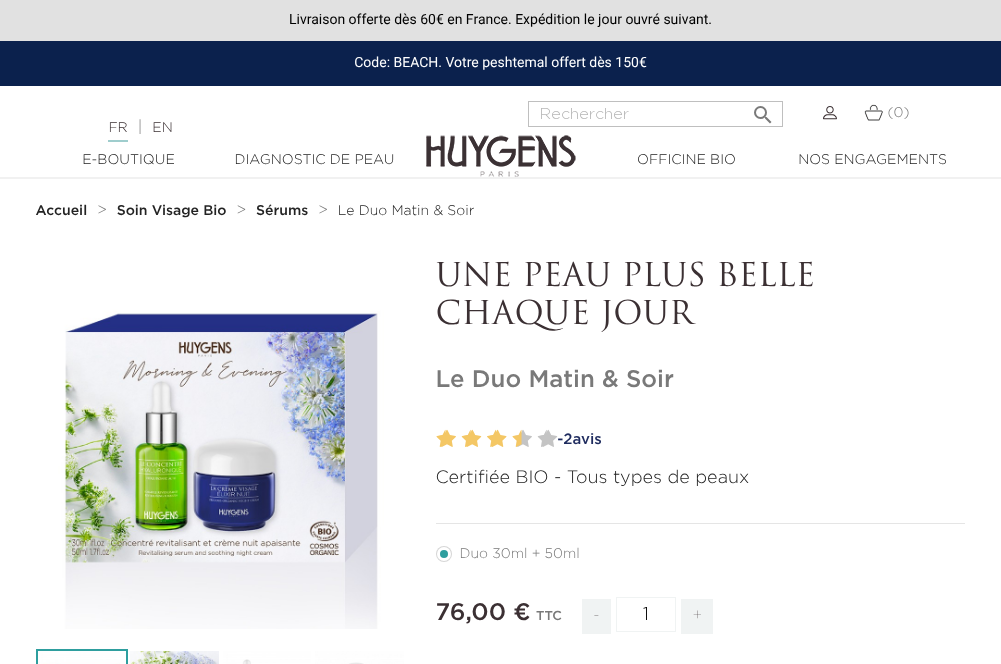 scroll, scrollTop: 0, scrollLeft: 0, axis: both 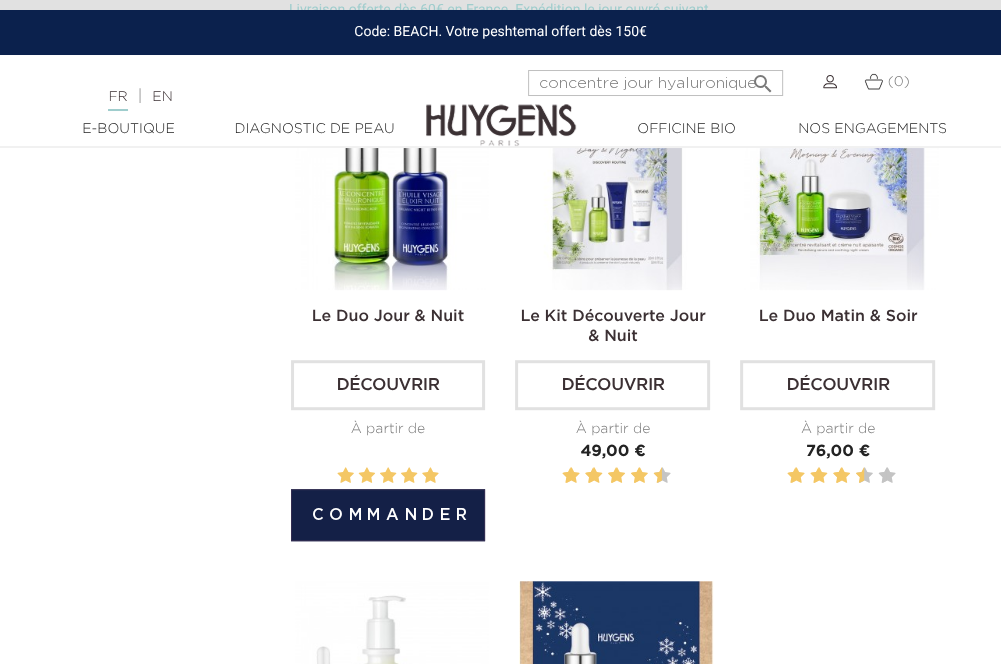 click on "Découvrir" at bounding box center (388, 385) 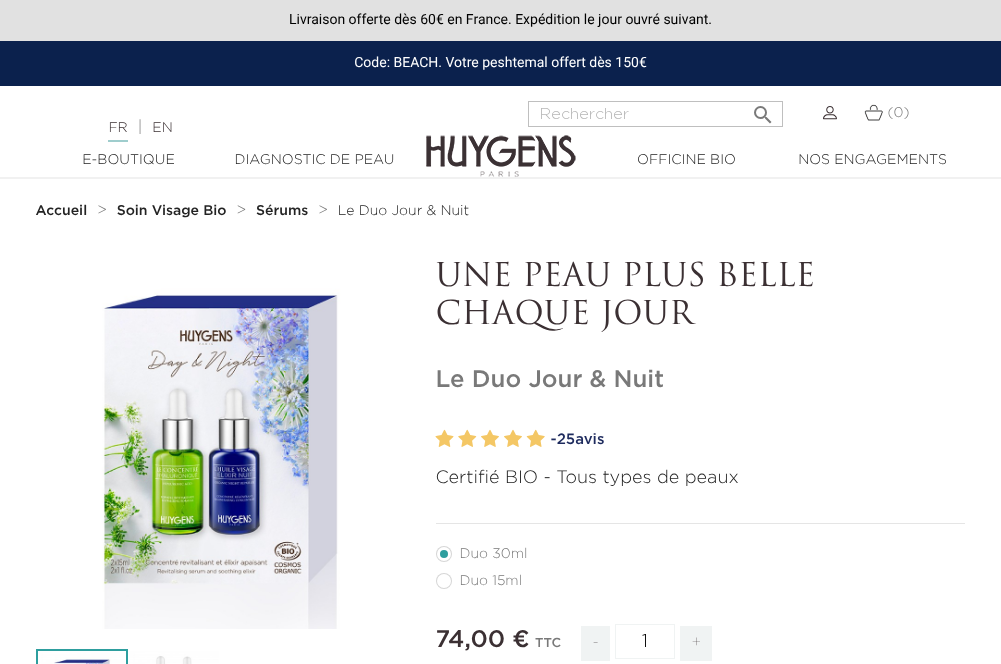 scroll, scrollTop: 0, scrollLeft: 0, axis: both 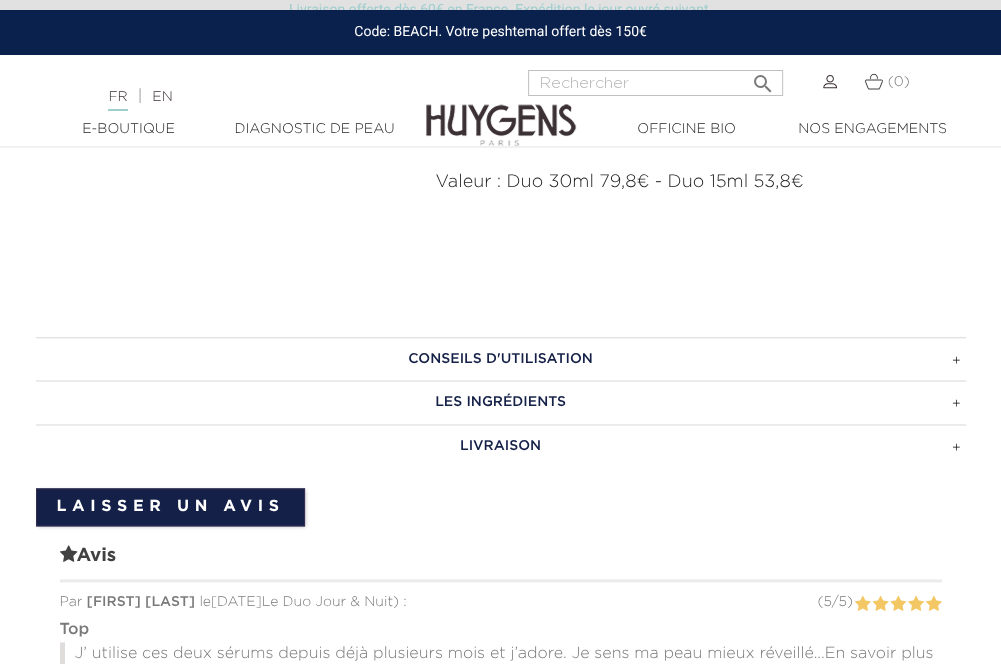 click on "CONSEILS D'UTILISATION" at bounding box center (501, 359) 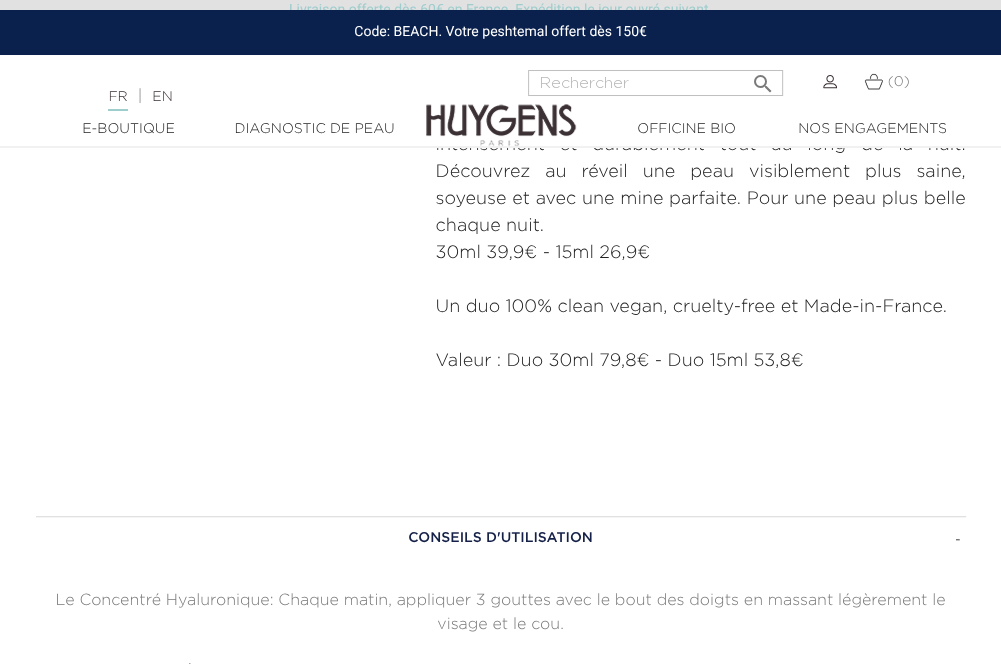scroll, scrollTop: 1200, scrollLeft: 0, axis: vertical 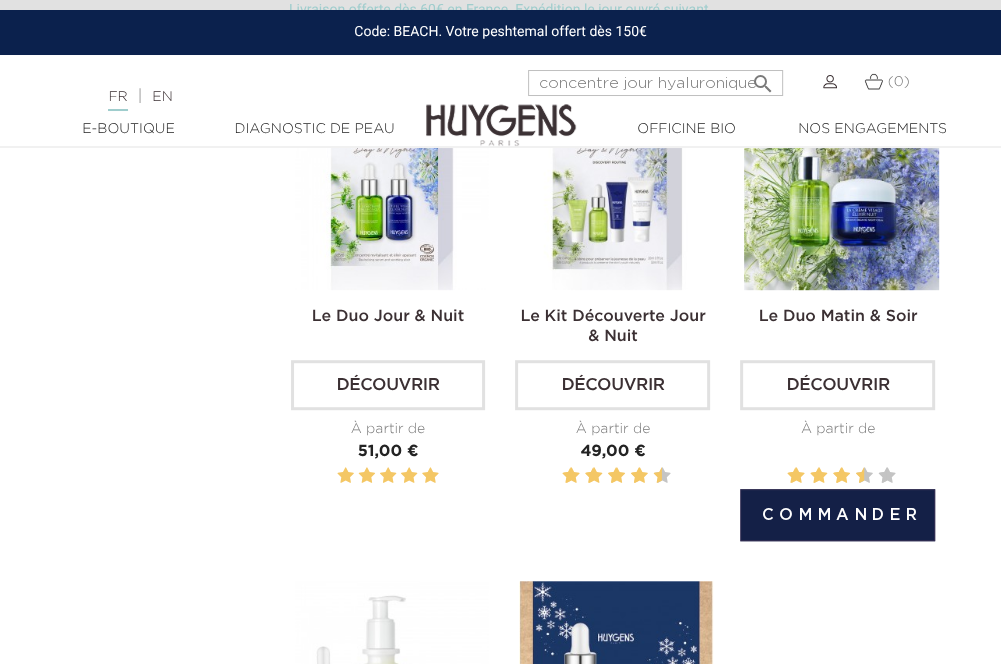 click at bounding box center (841, 192) 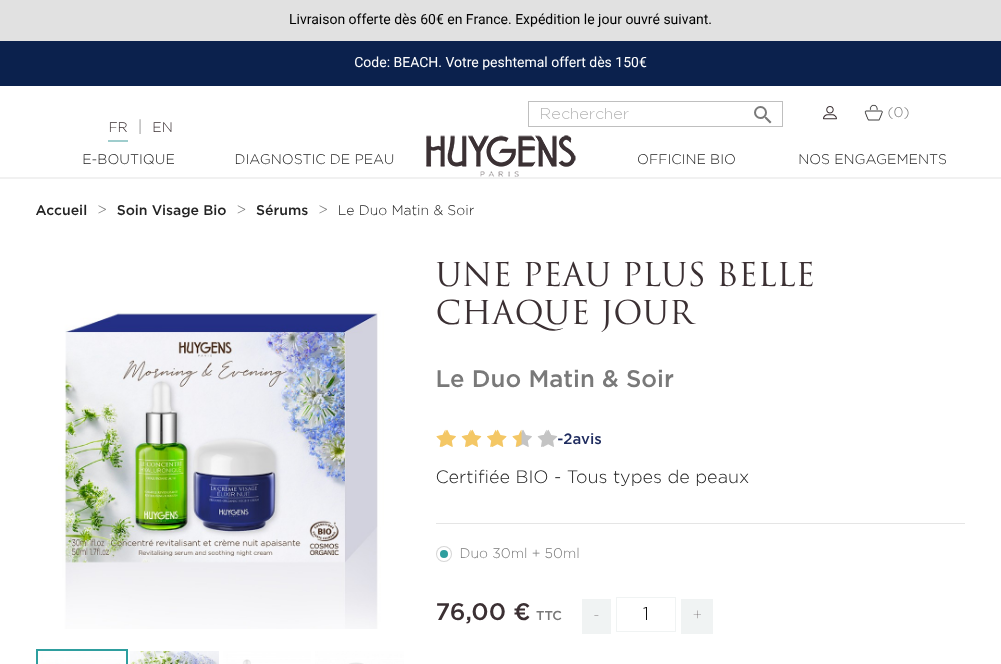 scroll, scrollTop: 0, scrollLeft: 0, axis: both 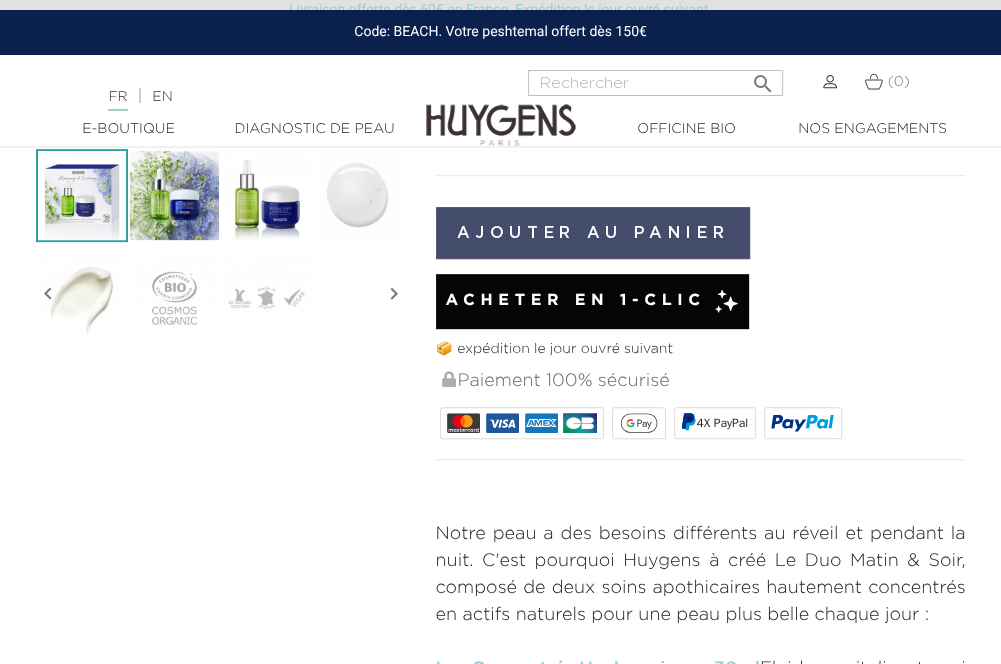 click on "Ajouter au panier" at bounding box center [593, 233] 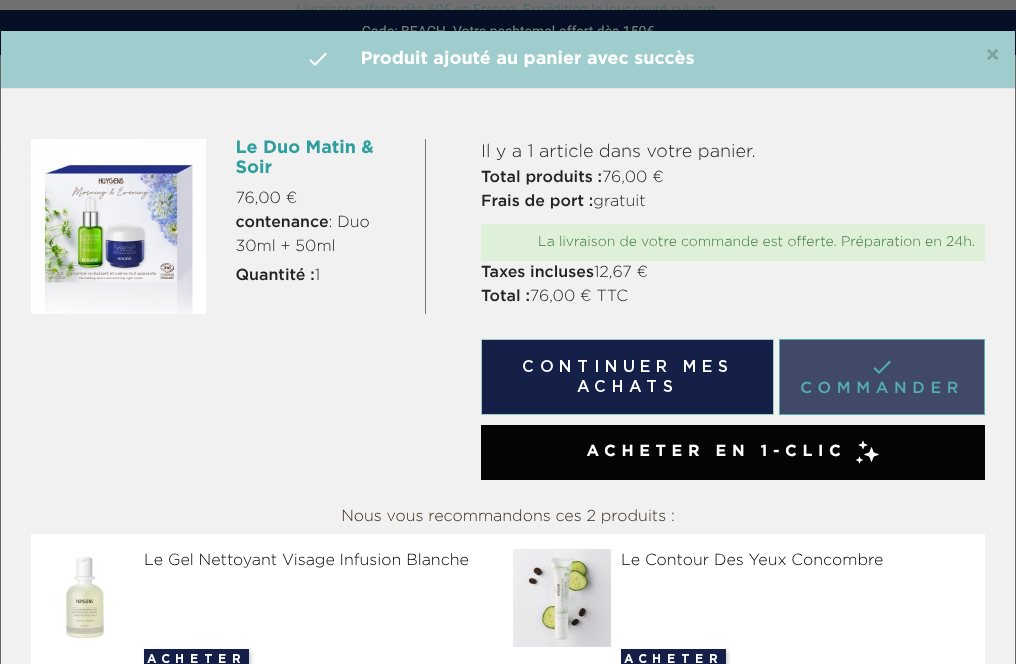 click on " Commander" at bounding box center (882, 377) 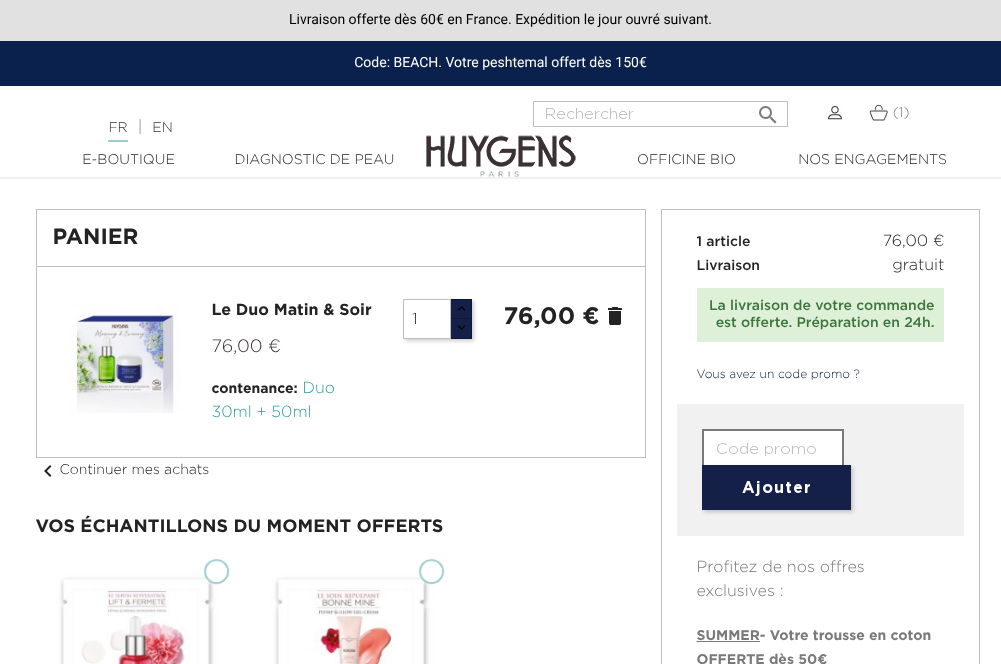scroll, scrollTop: 0, scrollLeft: 0, axis: both 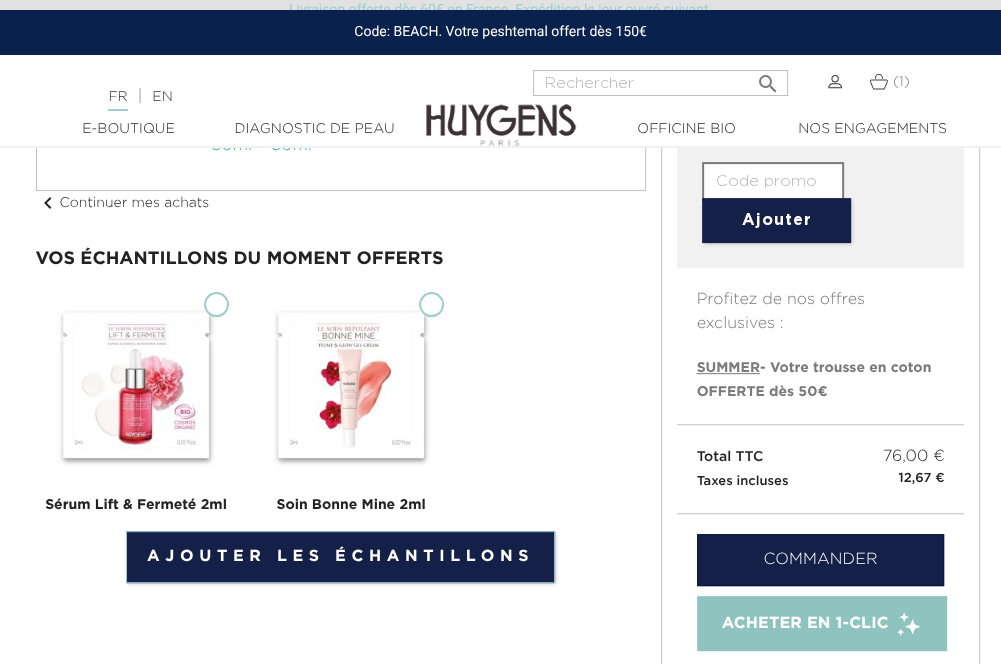 click on "Soin Bonne Mine 2ml" at bounding box center (431, 304) 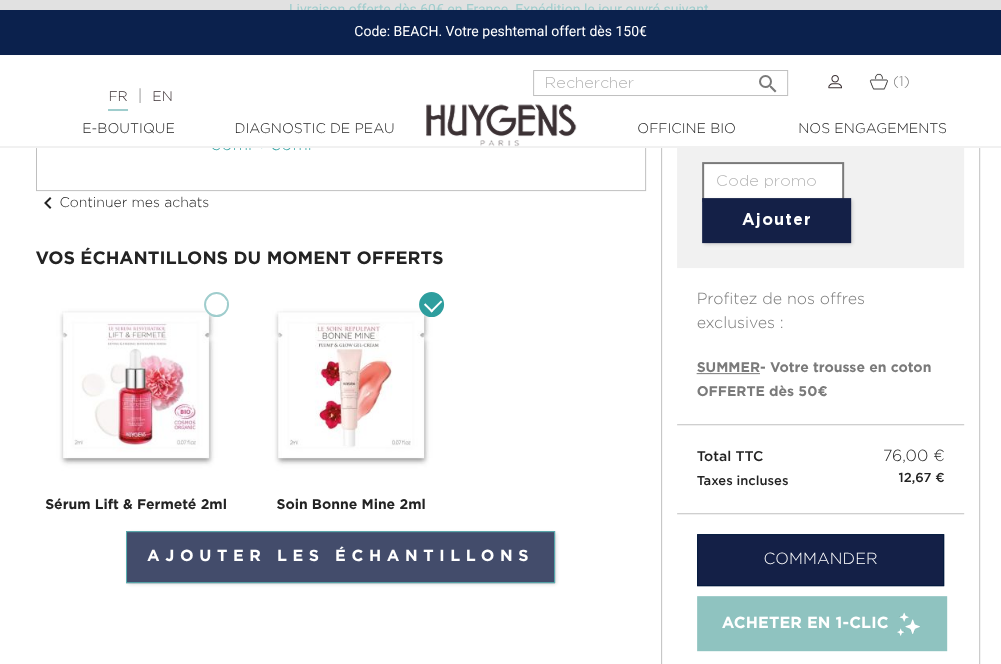 click on "Ajouter les échantillons" at bounding box center [340, 557] 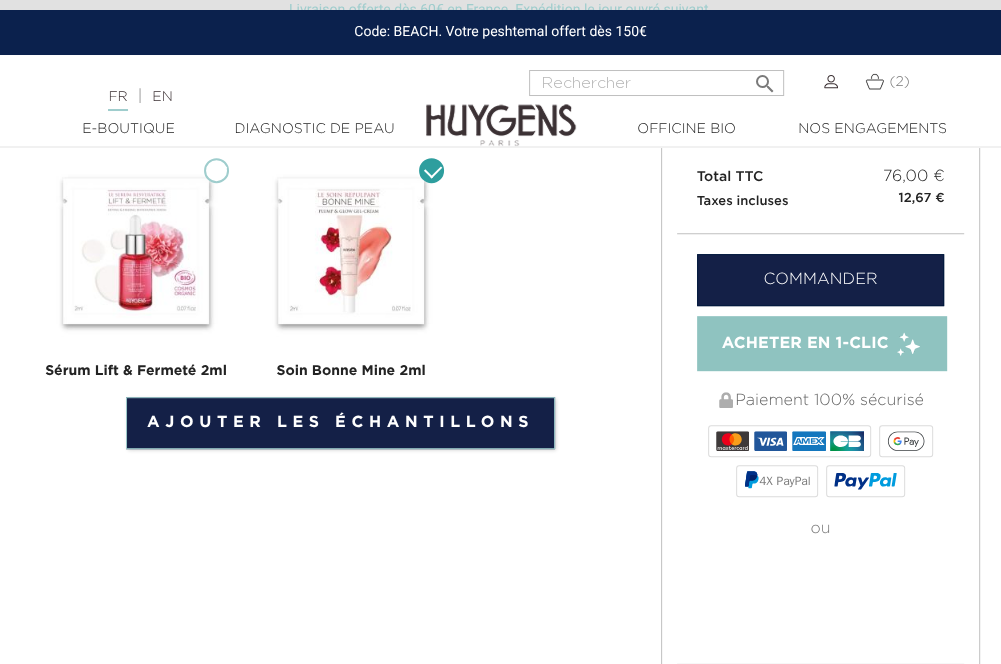 scroll, scrollTop: 600, scrollLeft: 0, axis: vertical 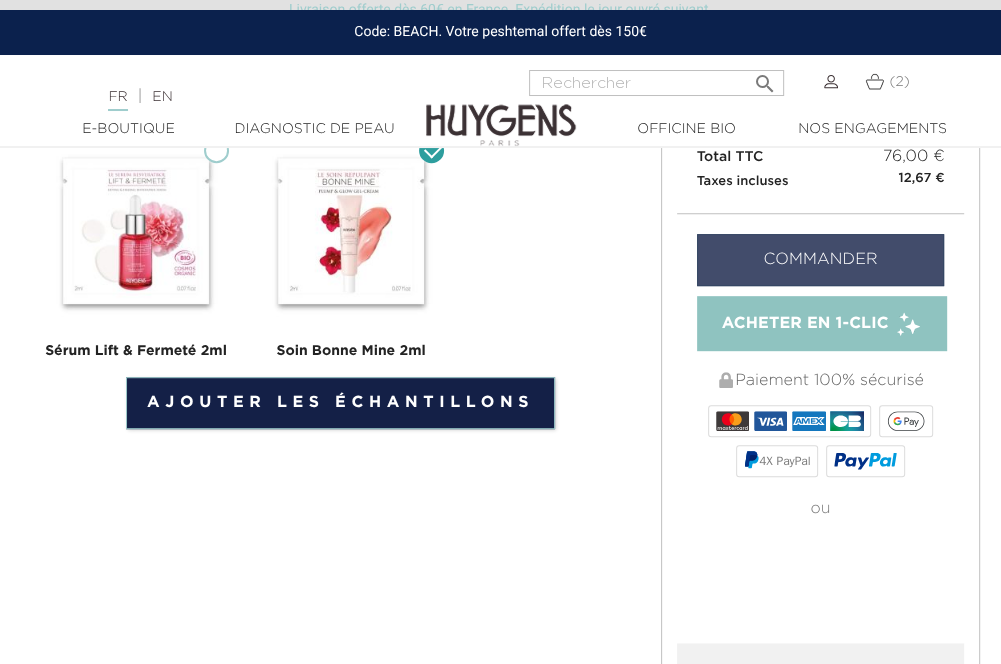 click on "Commander" at bounding box center [821, 260] 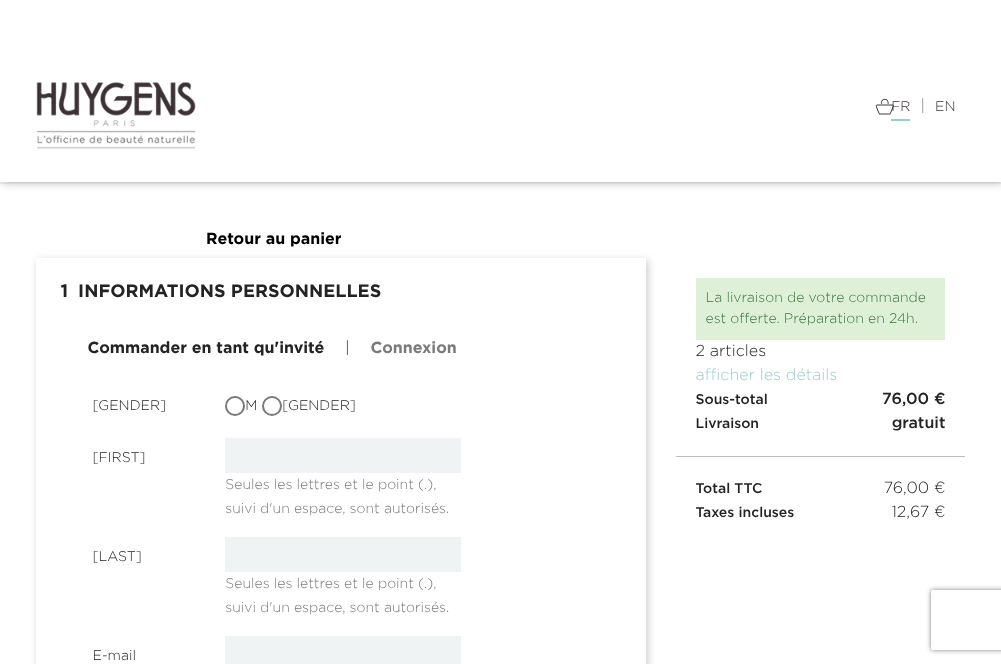 scroll, scrollTop: 0, scrollLeft: 0, axis: both 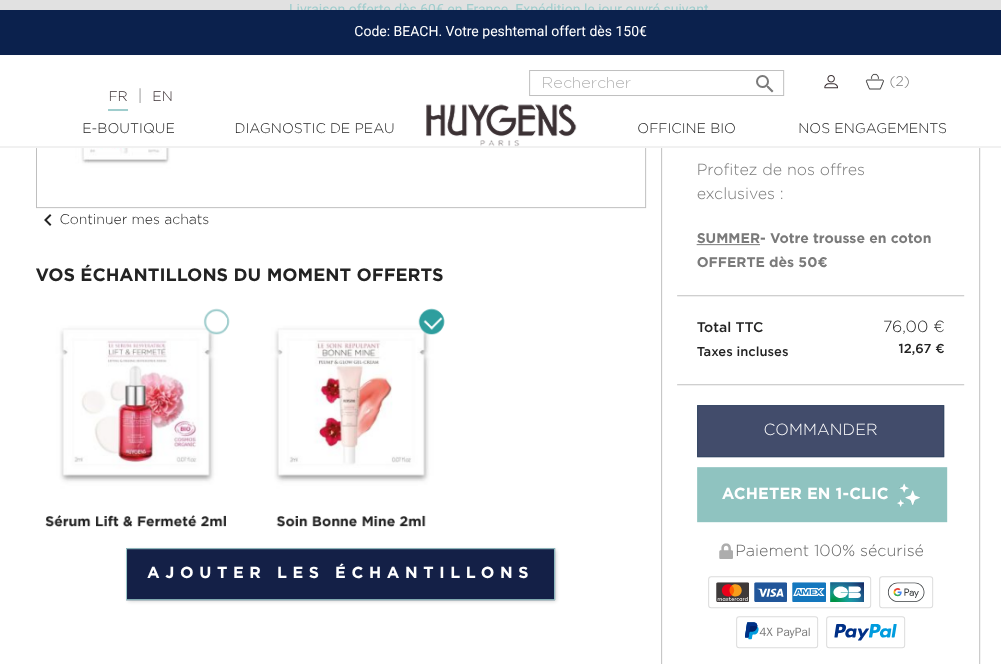 click on "Commander" at bounding box center [821, 431] 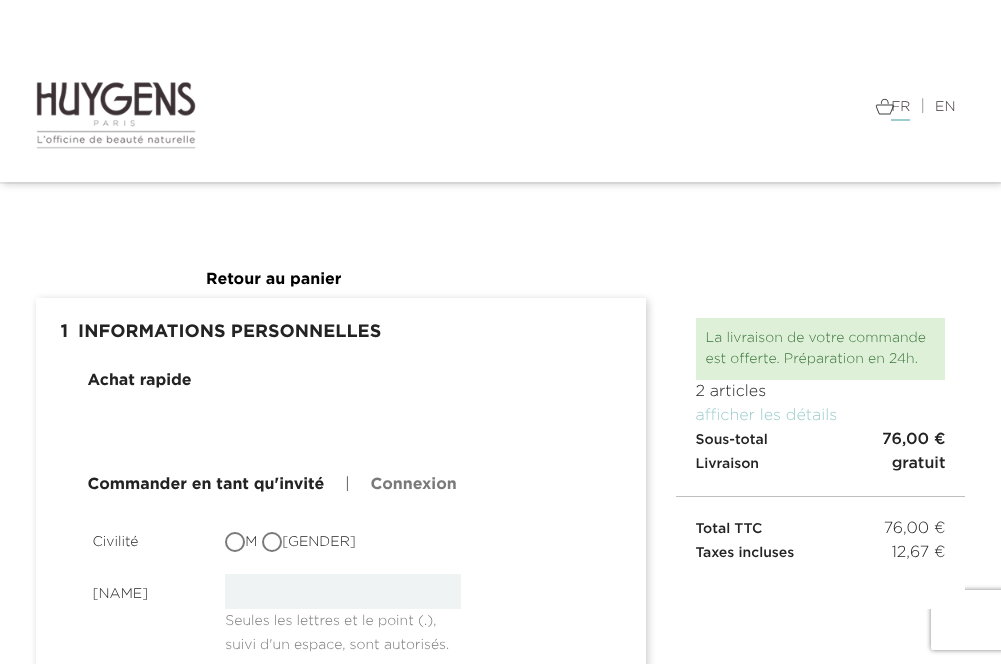 scroll, scrollTop: 0, scrollLeft: 0, axis: both 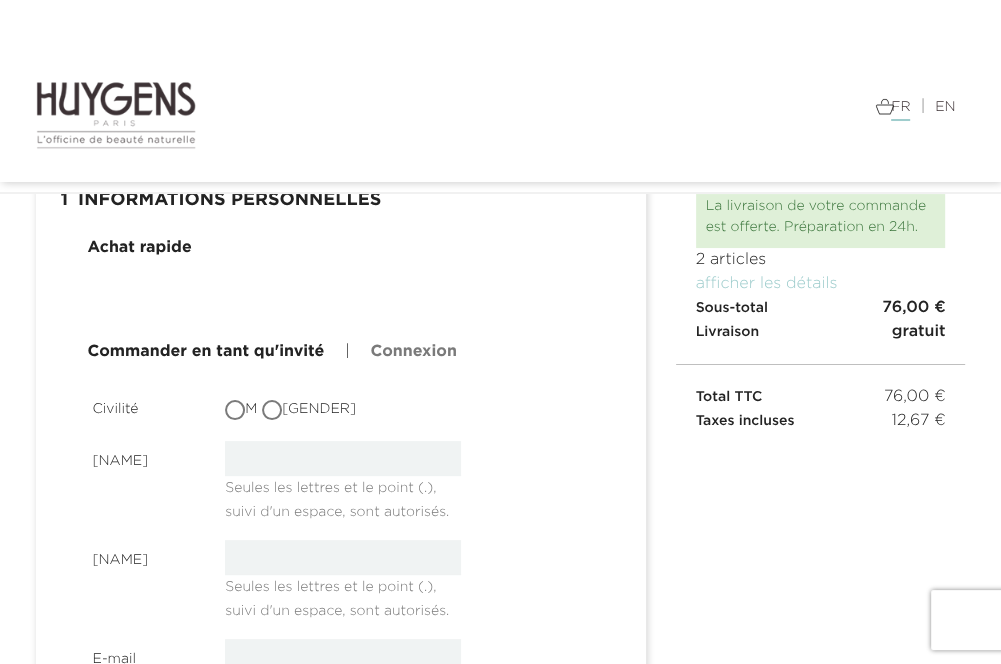click on "M" at bounding box center [237, 412] 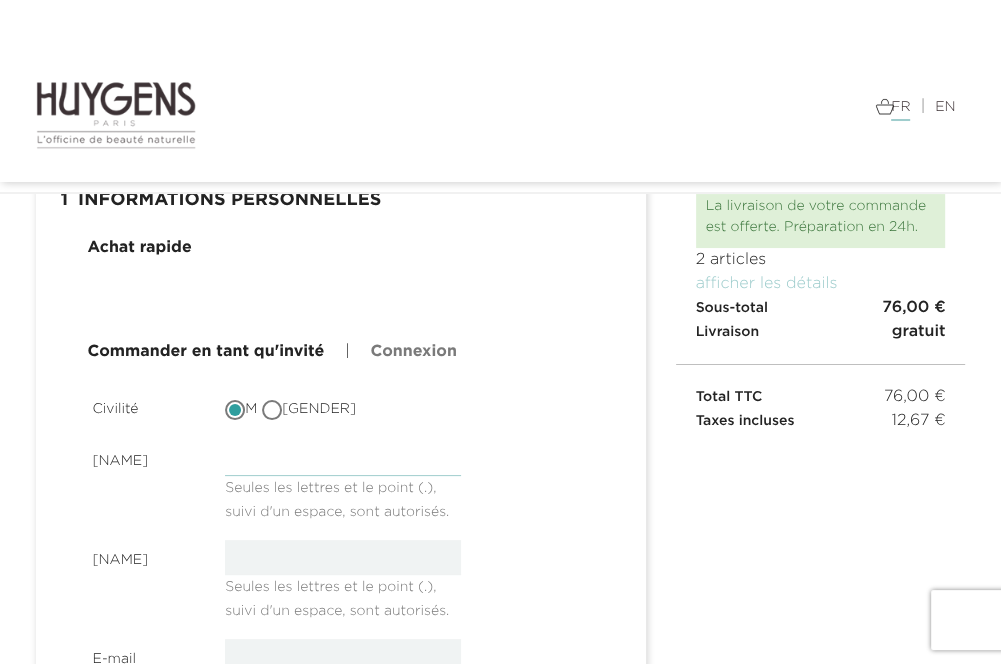 click at bounding box center [343, 458] 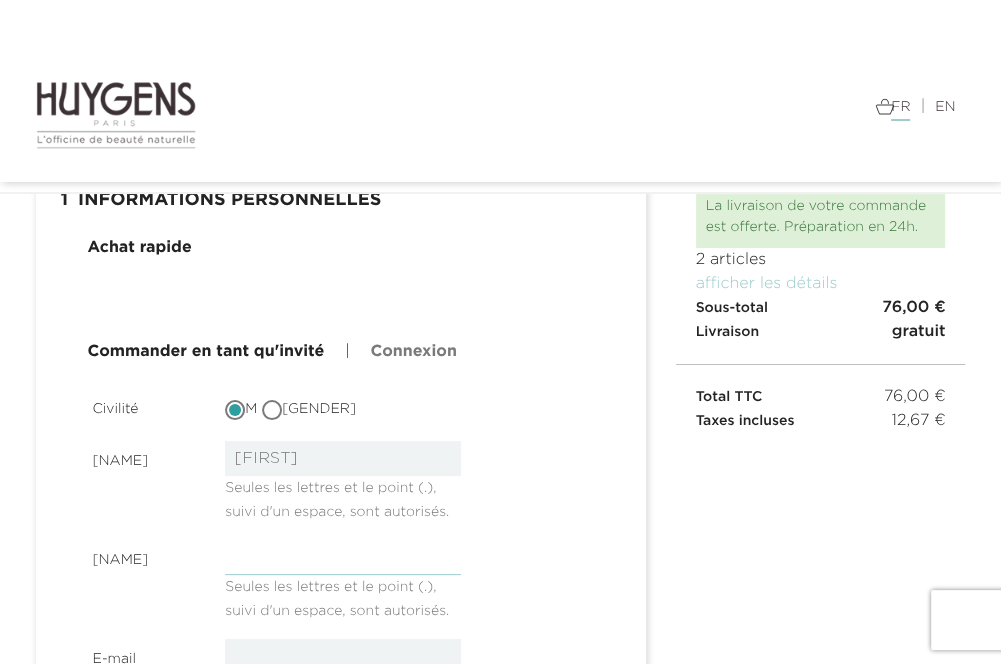 type on "MARTINOT-LAGARDE" 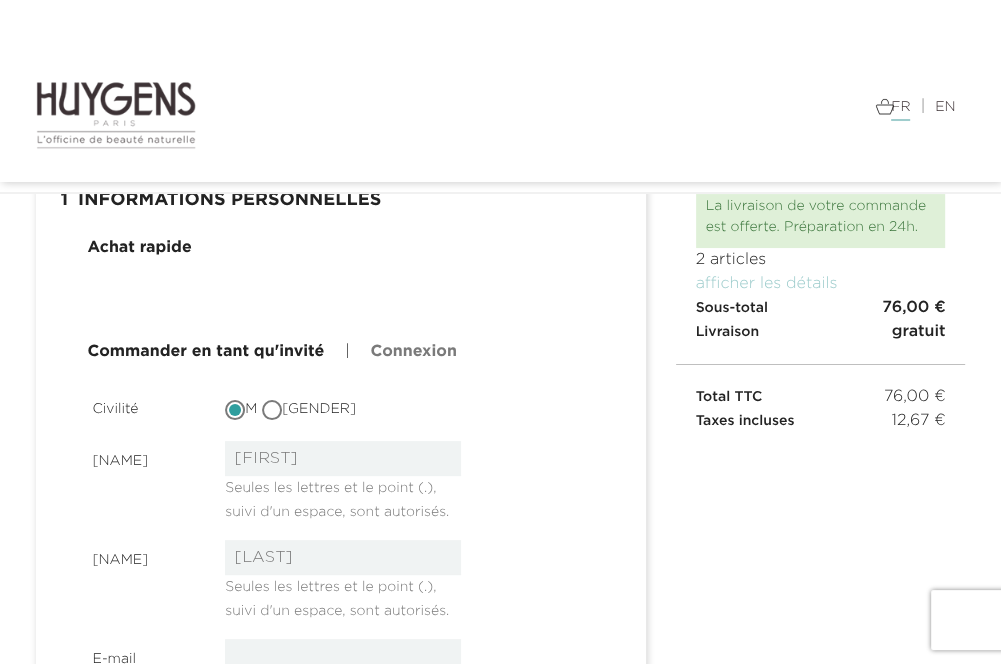 type on "[EMAIL]" 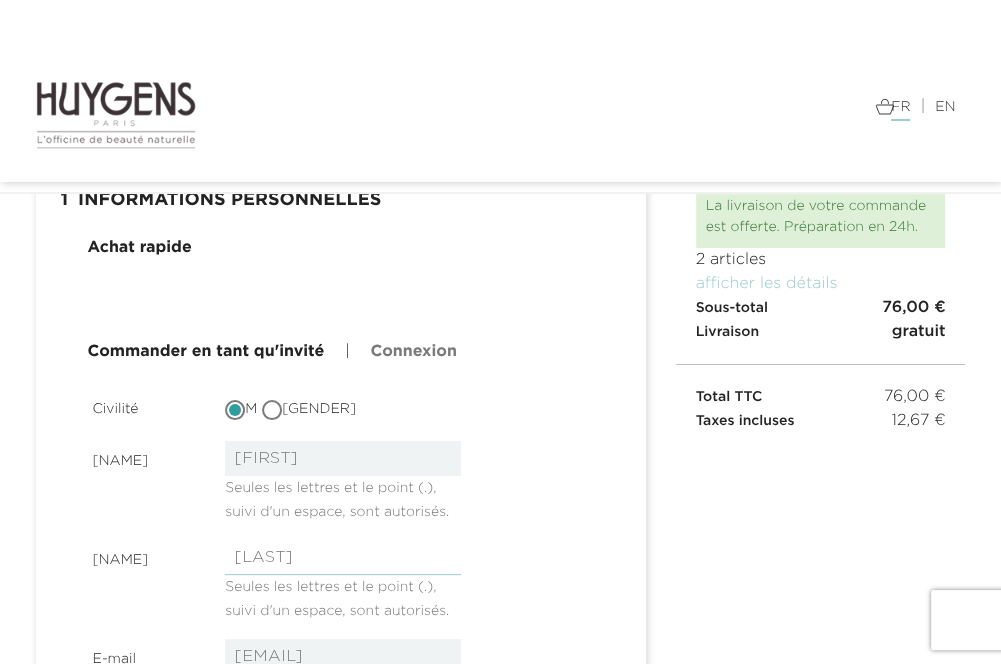 click on "MARTINOT-LAGARDE" at bounding box center (343, 557) 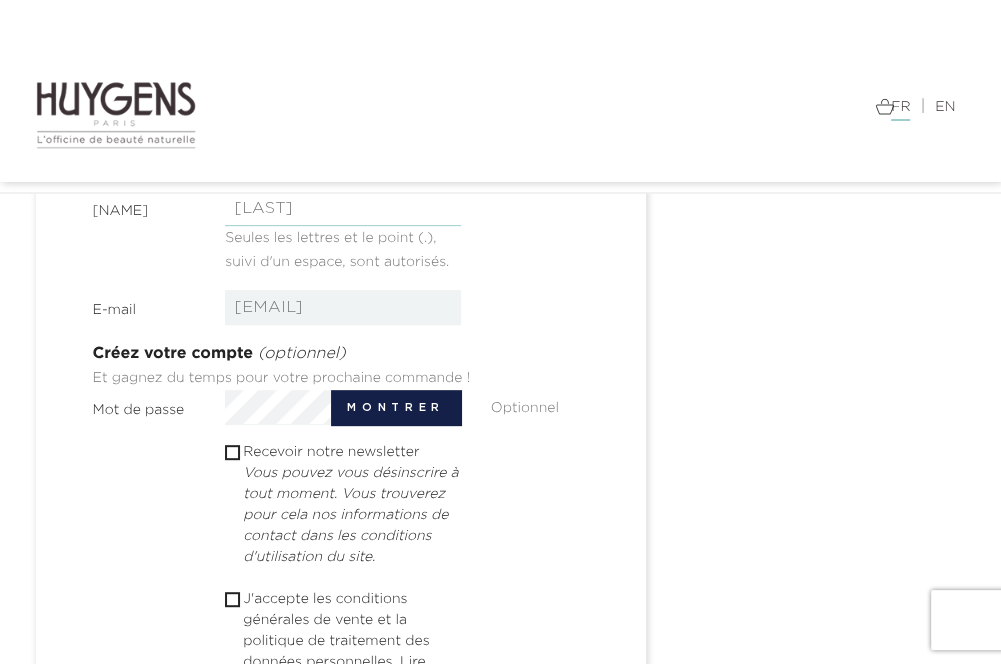 scroll, scrollTop: 500, scrollLeft: 0, axis: vertical 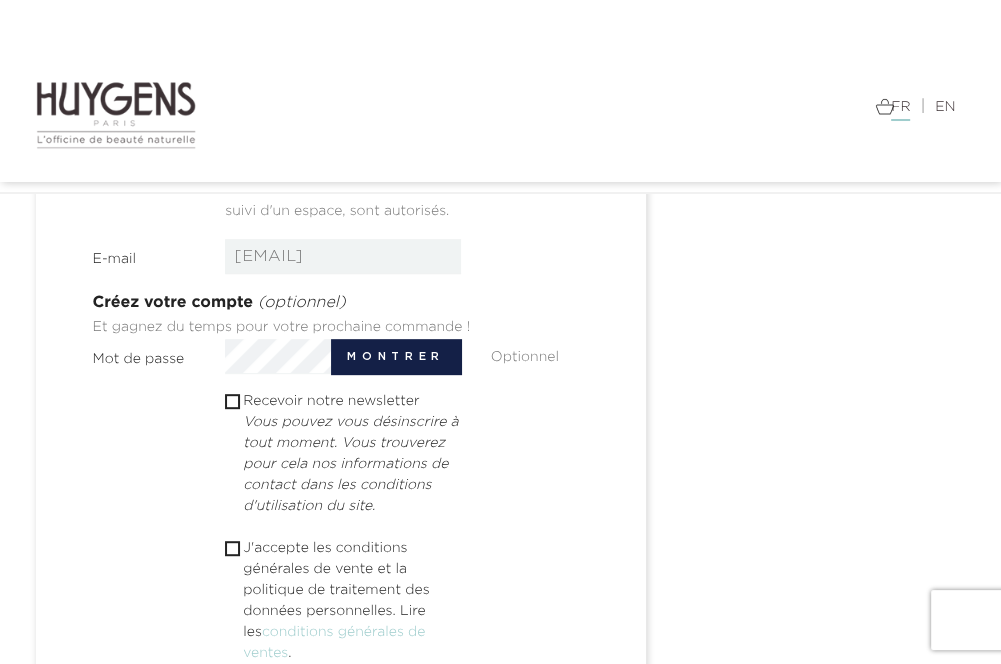 type on "[LAST] [LAST]" 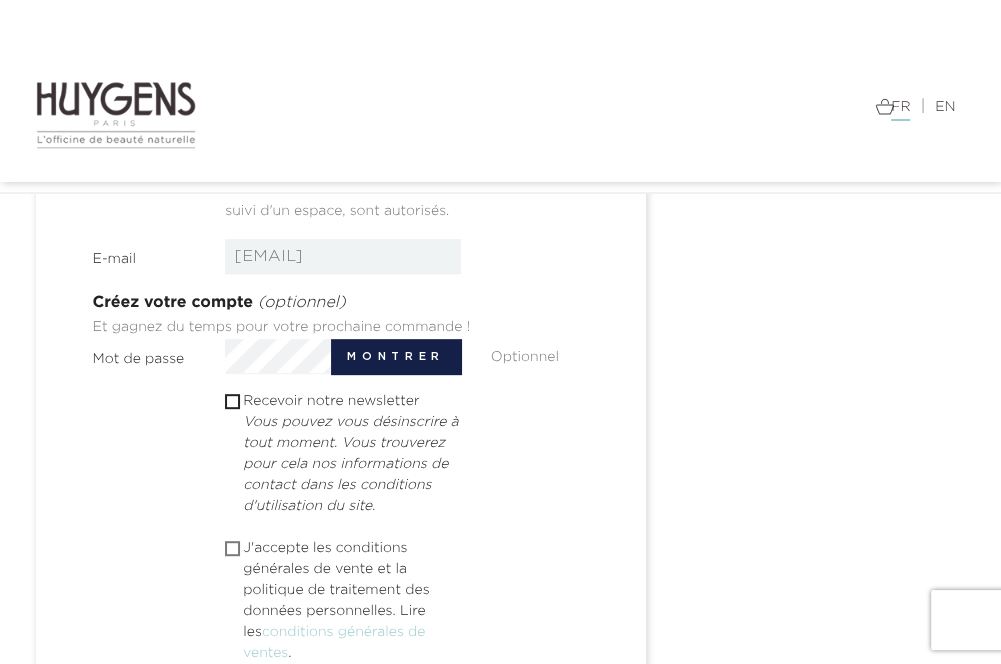 click at bounding box center [231, 548] 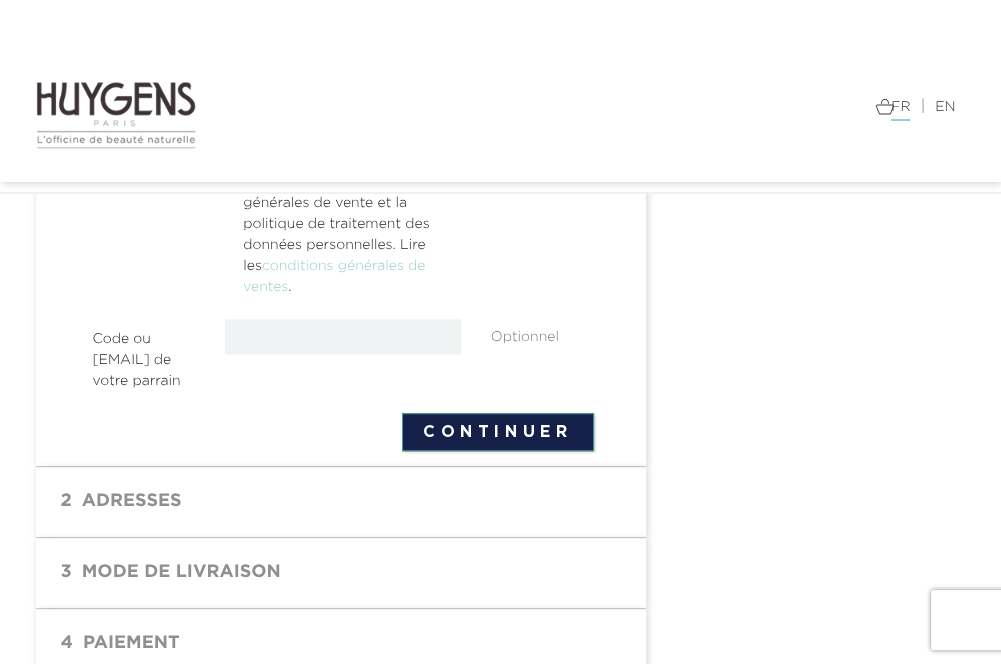 scroll, scrollTop: 900, scrollLeft: 0, axis: vertical 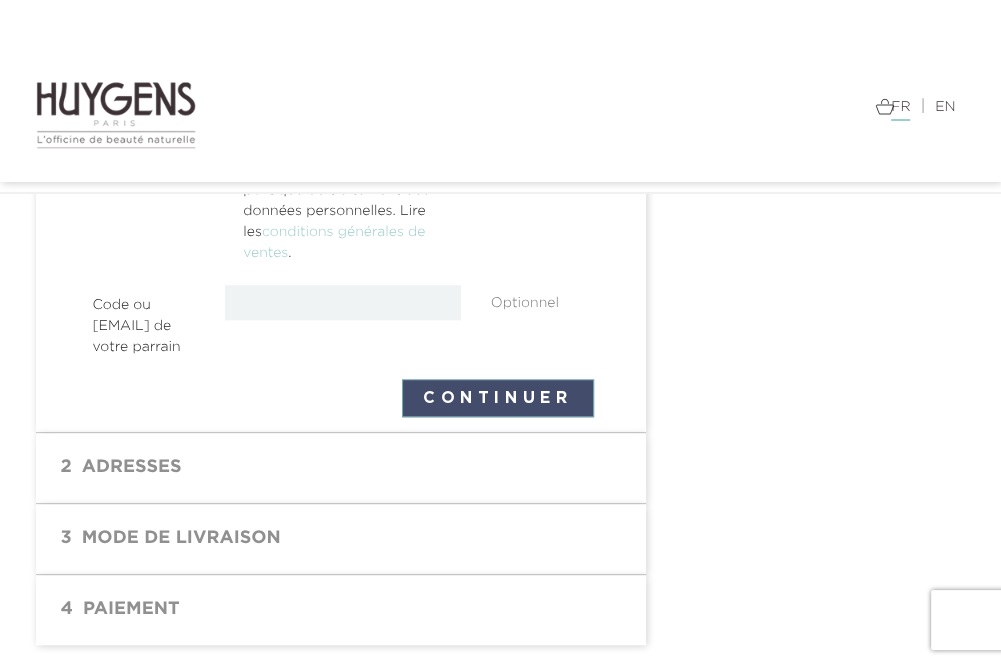 click on "Continuer" at bounding box center [498, 398] 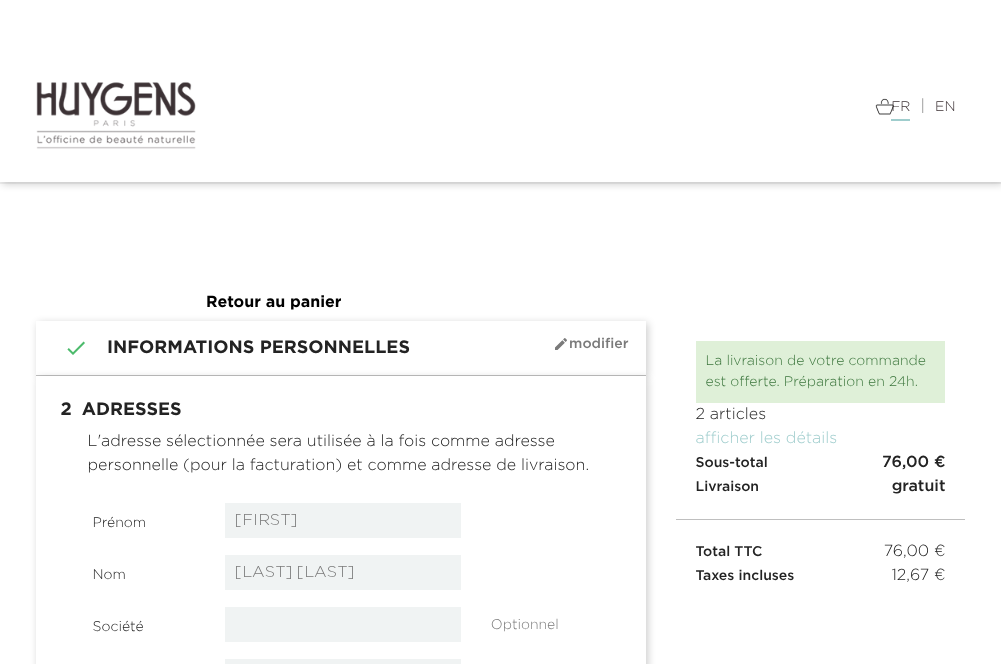 select on "8" 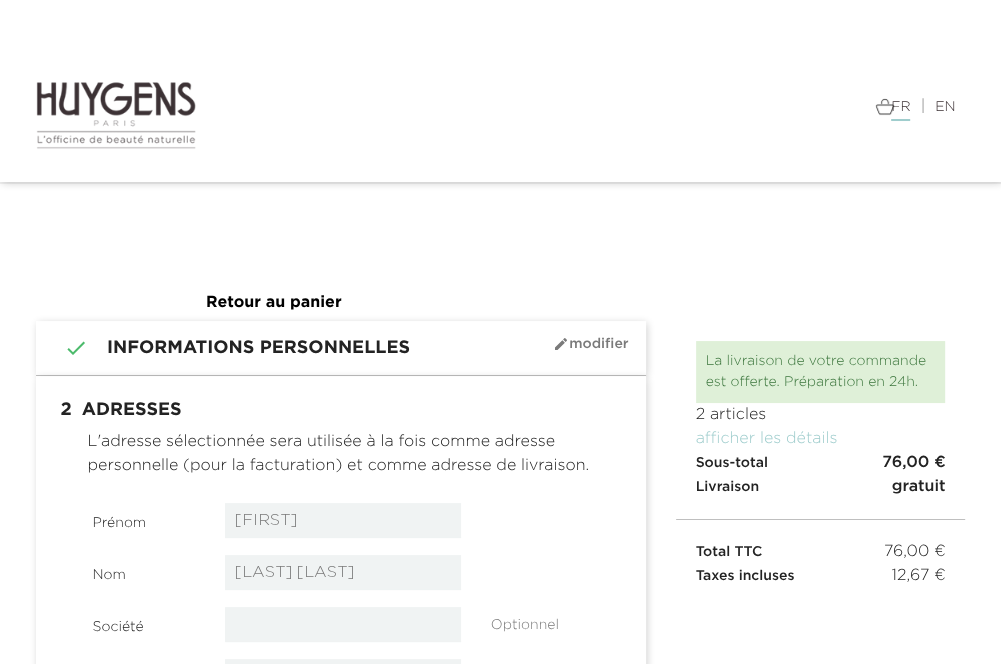 scroll, scrollTop: 0, scrollLeft: 0, axis: both 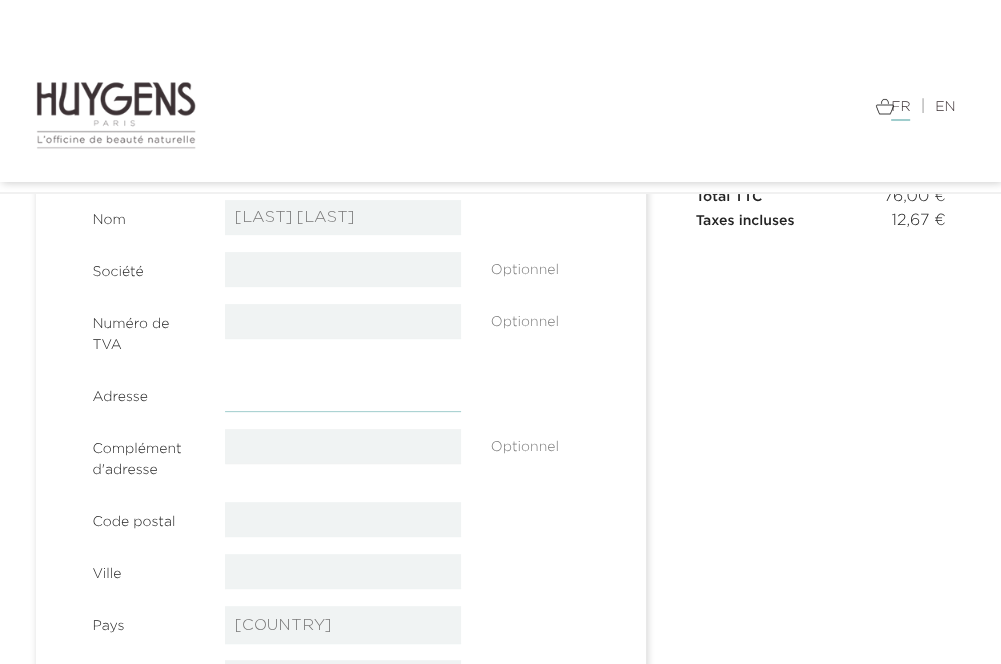 click at bounding box center (343, 394) 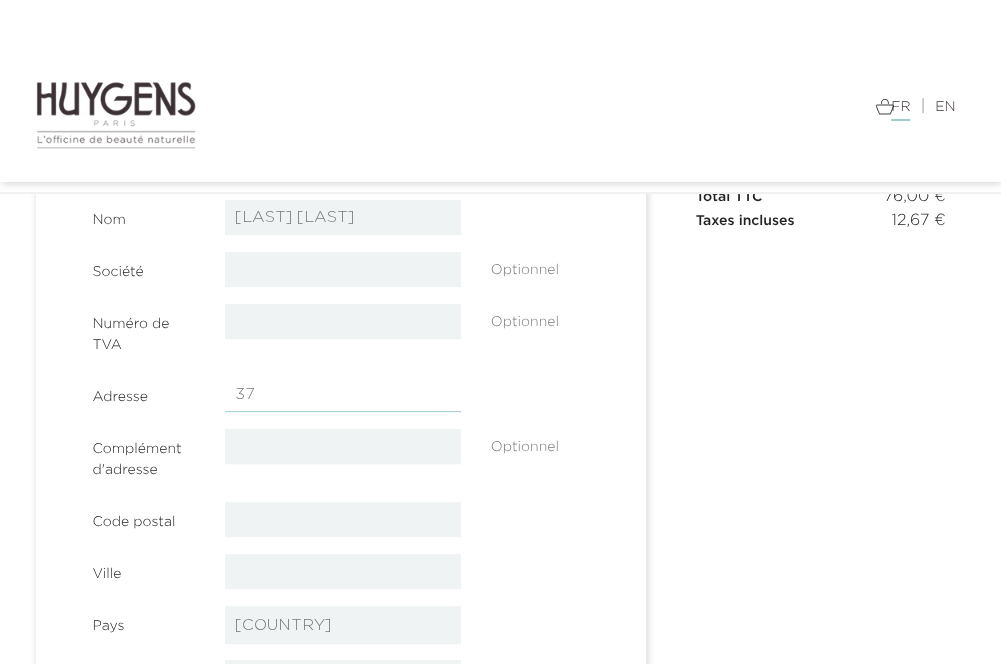 type on "[NUMBER] [STREET] [STREET_NAME]" 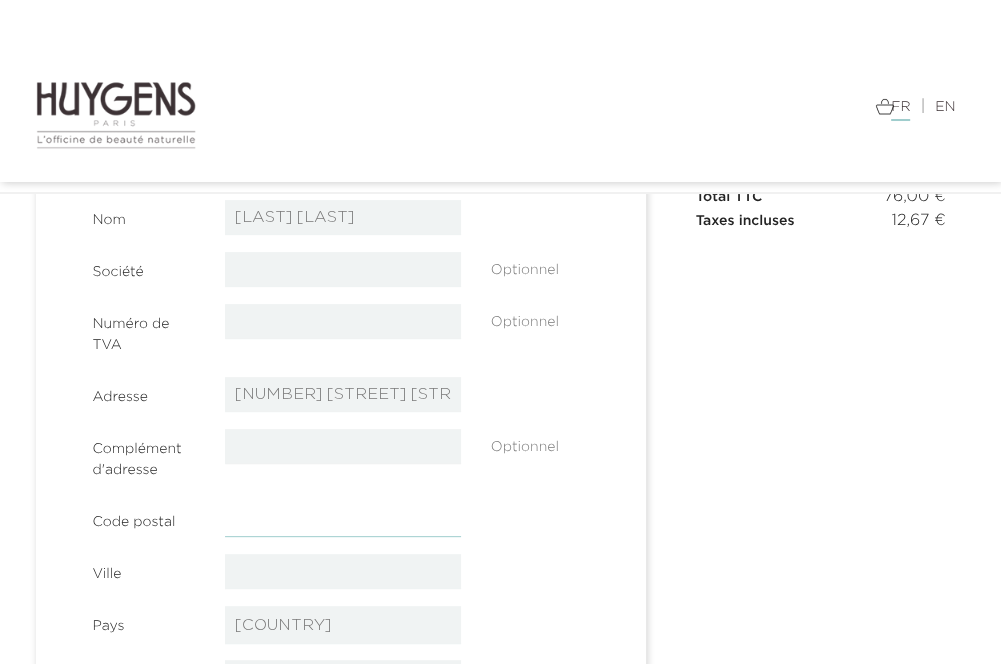 click at bounding box center (343, 519) 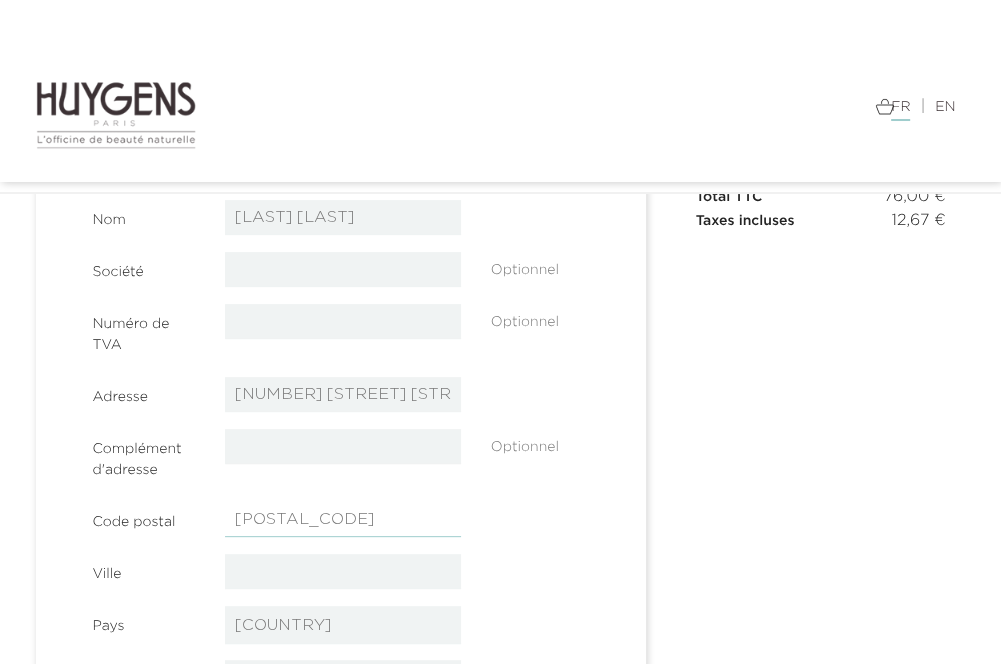 type on "[POSTAL_CODE]" 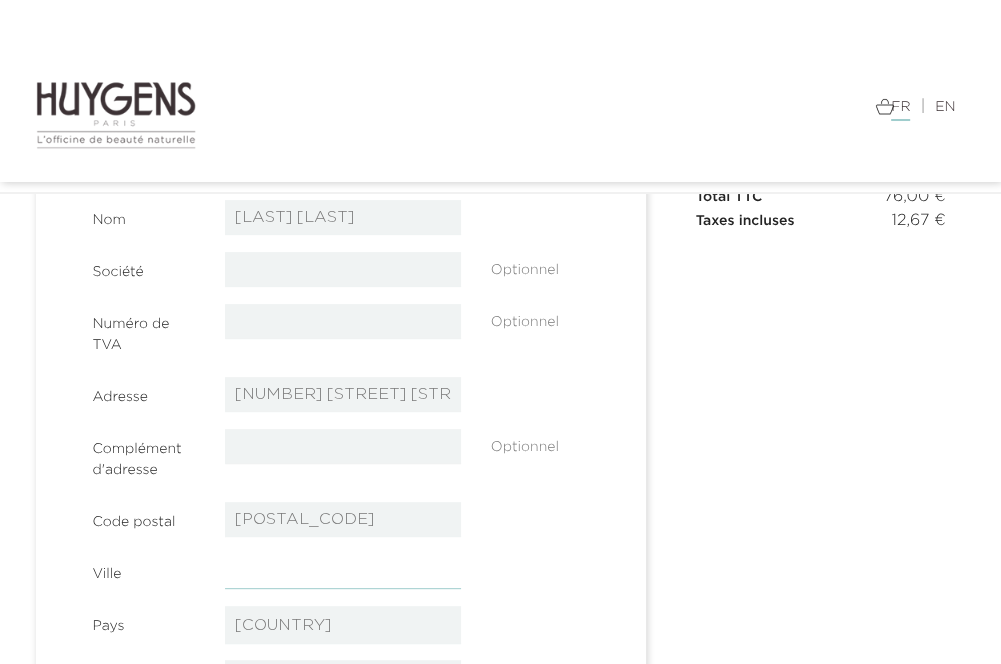 click at bounding box center (343, 571) 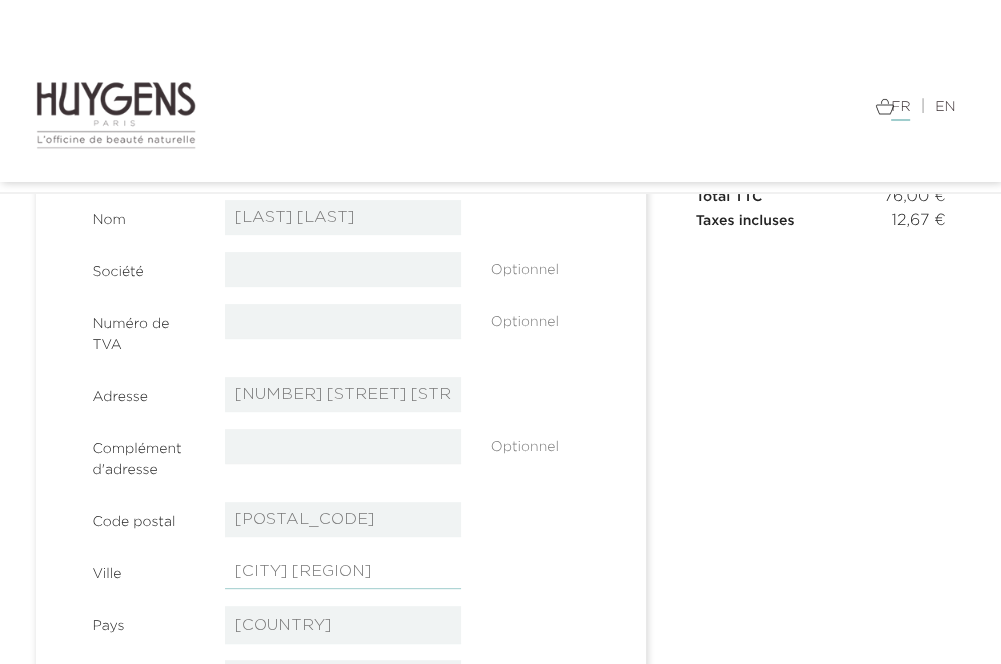click on "lancon provence" at bounding box center [343, 571] 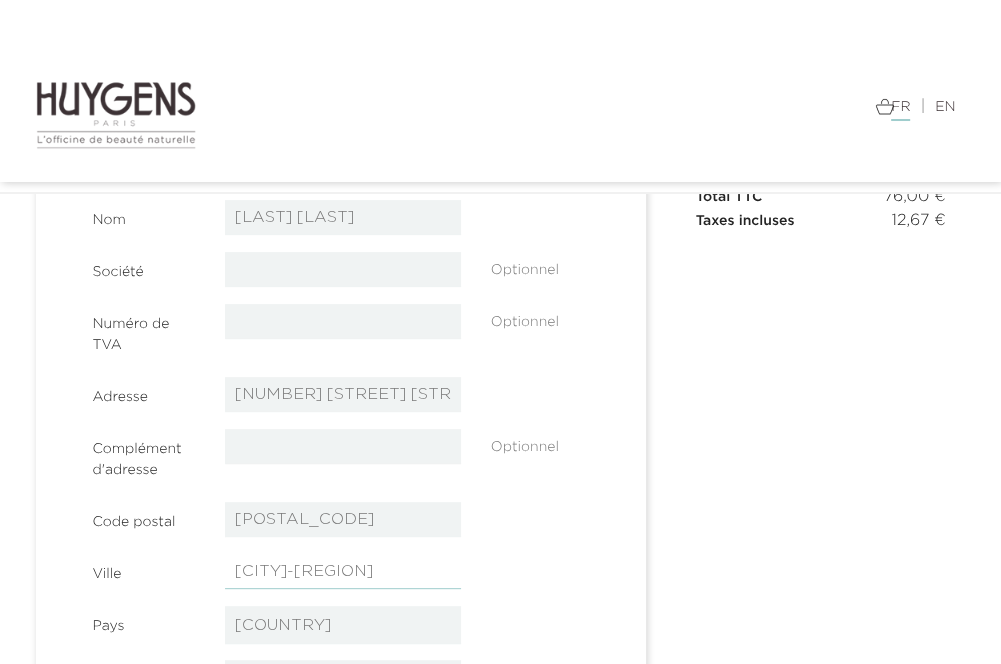 click on "lancon-provence" at bounding box center [343, 571] 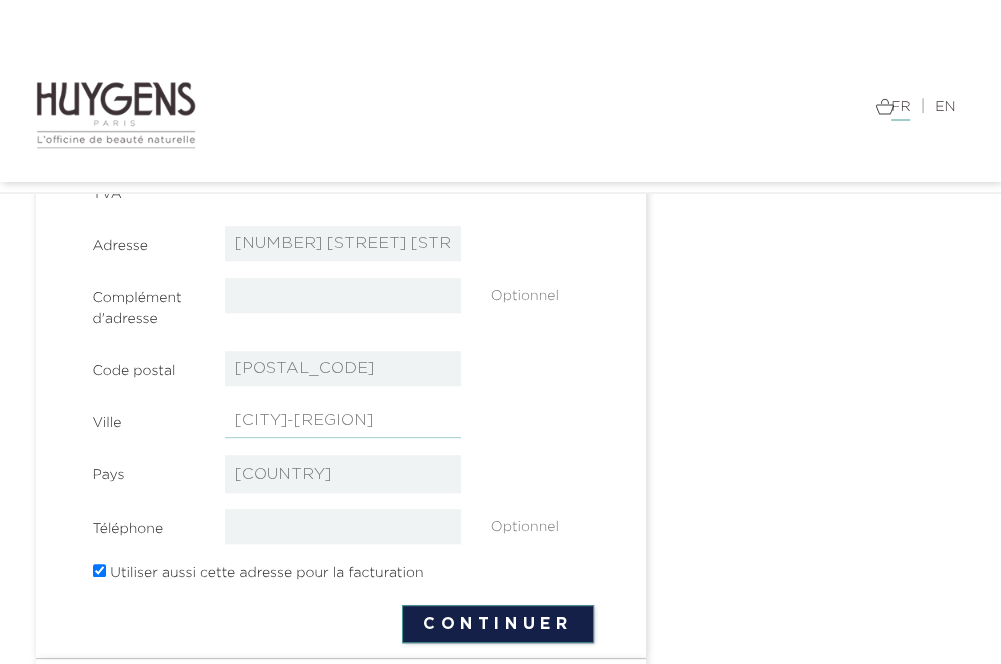 scroll, scrollTop: 500, scrollLeft: 0, axis: vertical 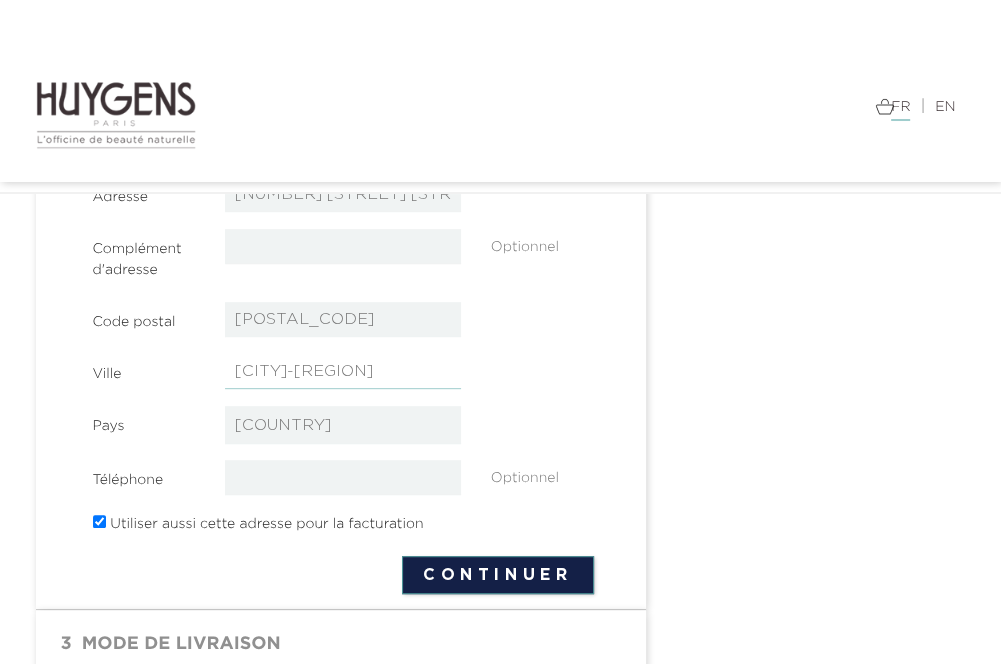 type on "lancon-provence" 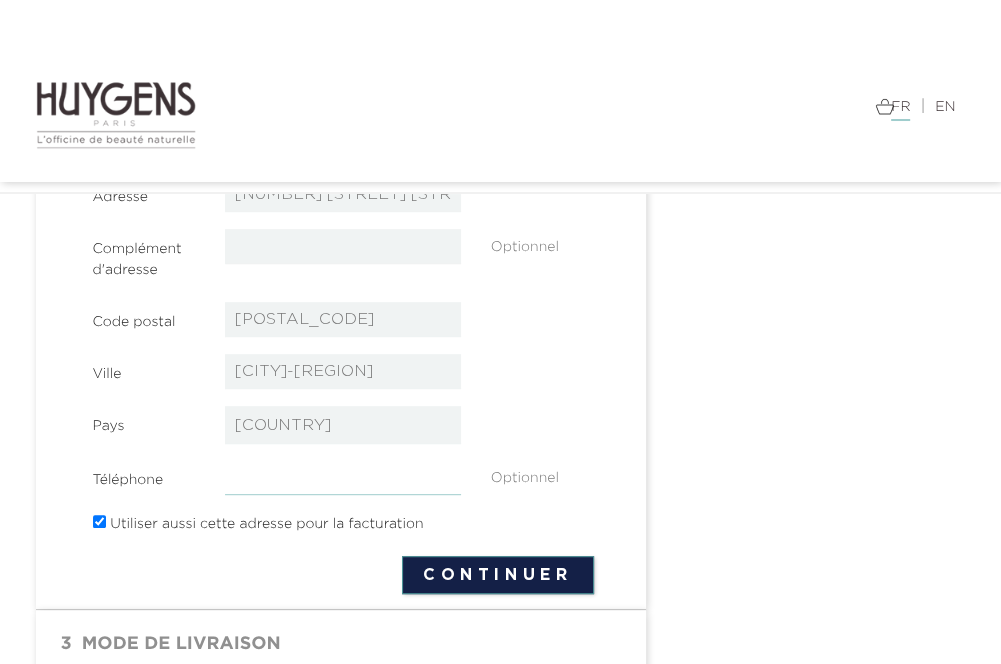 click at bounding box center [343, 477] 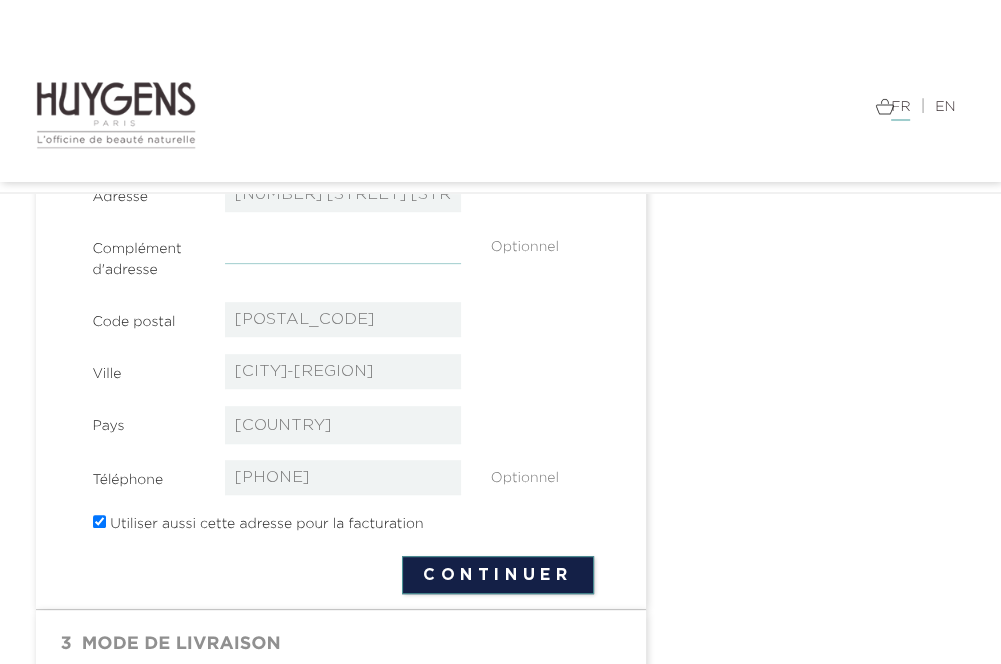 type on "[NUMBER] [STREET]" 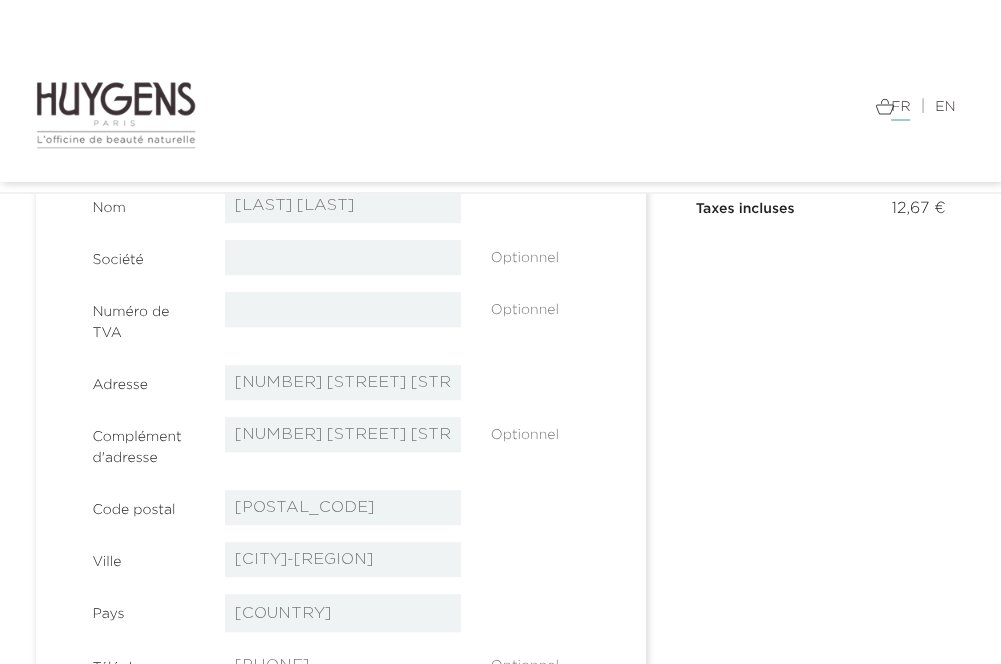 scroll, scrollTop: 300, scrollLeft: 0, axis: vertical 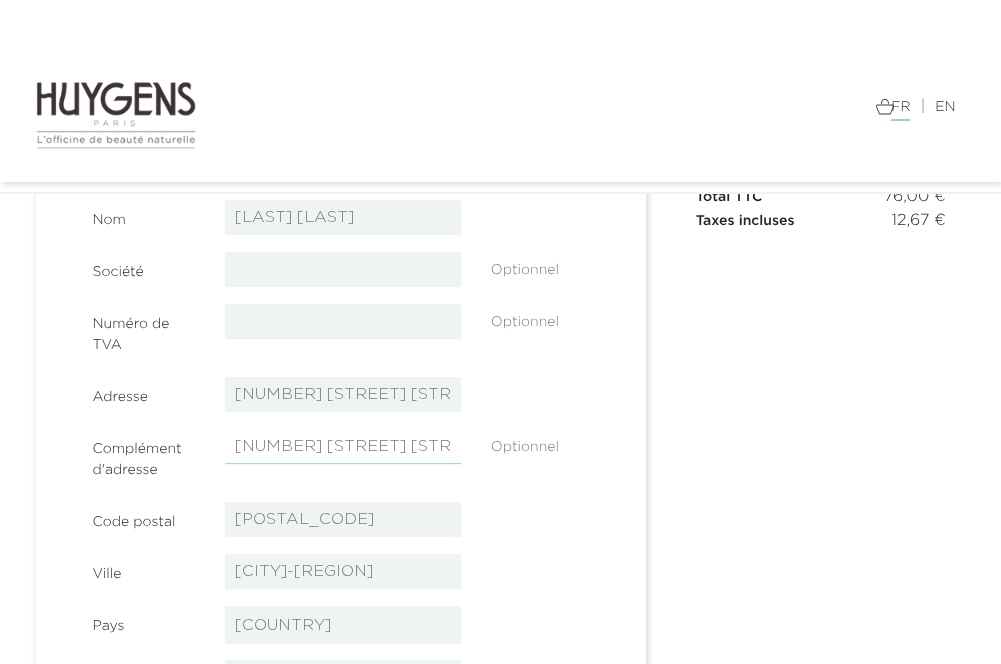 drag, startPoint x: 448, startPoint y: 448, endPoint x: 231, endPoint y: 427, distance: 218.01376 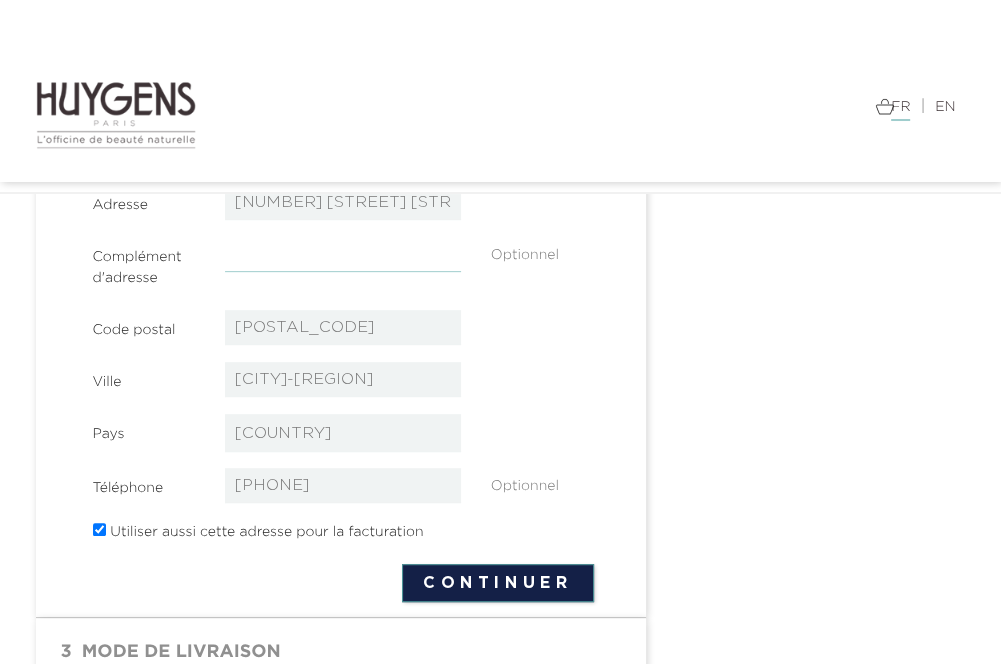 scroll, scrollTop: 500, scrollLeft: 0, axis: vertical 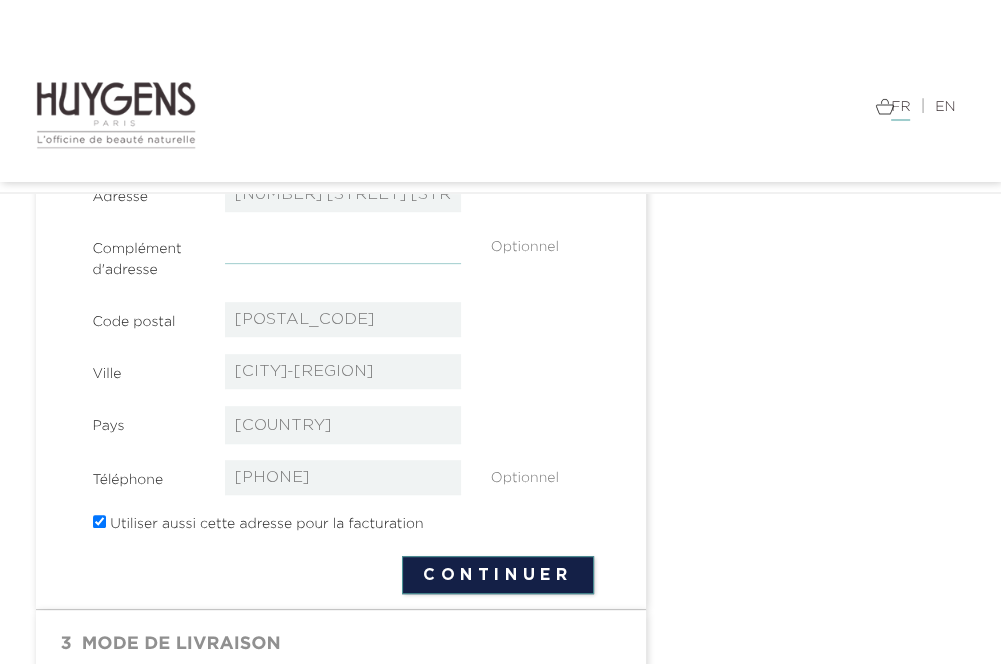 type 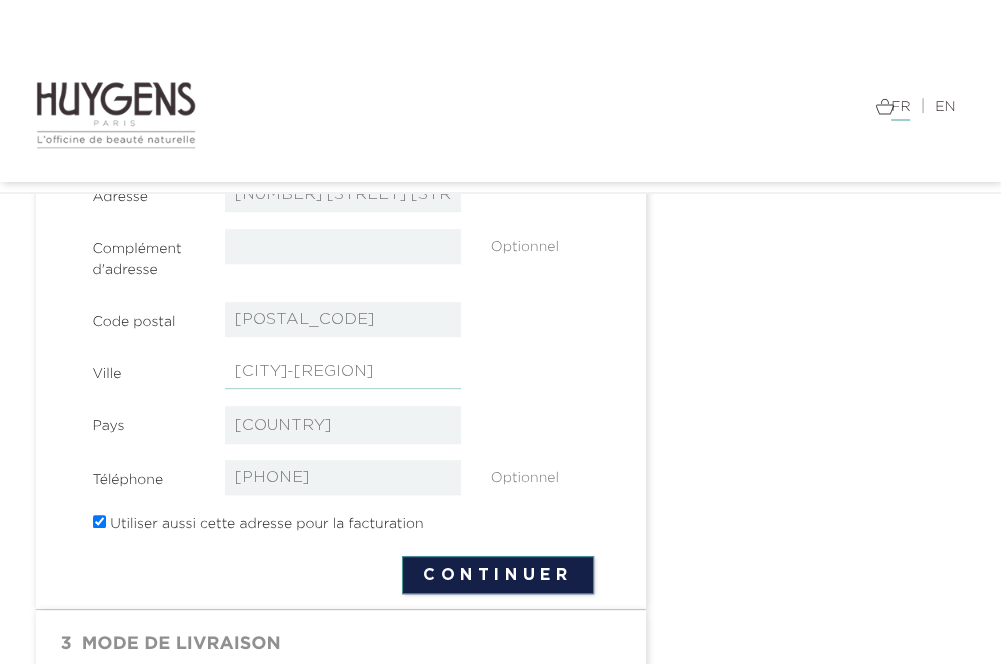 drag, startPoint x: 240, startPoint y: 370, endPoint x: 227, endPoint y: 370, distance: 13 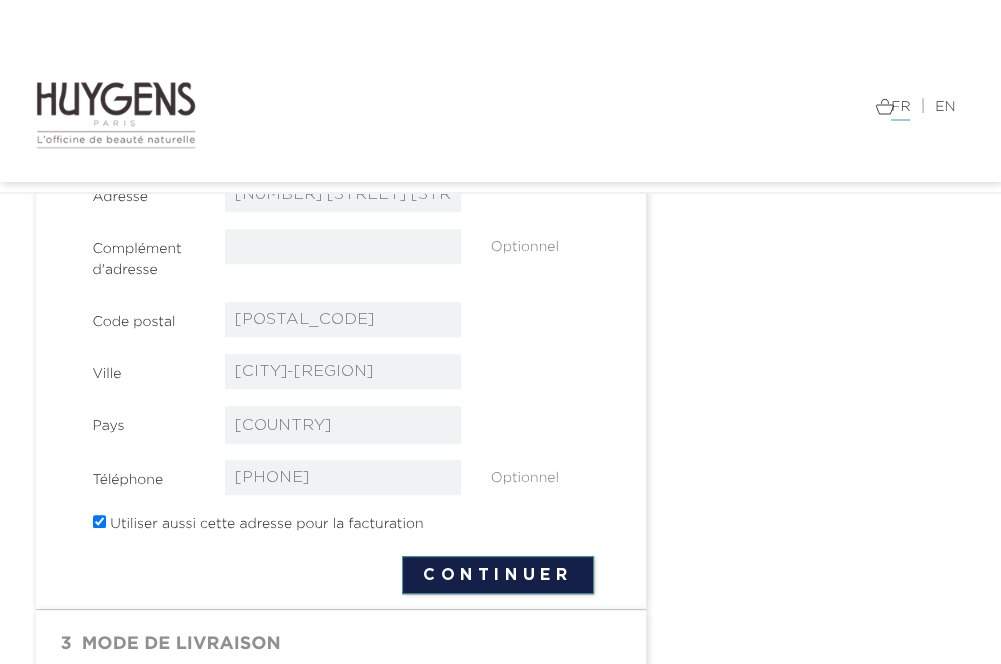 click on "Prénom
EMMANUEL
Nom
MARTINOT LAGARDE
Société
Optionnel" at bounding box center (343, 244) 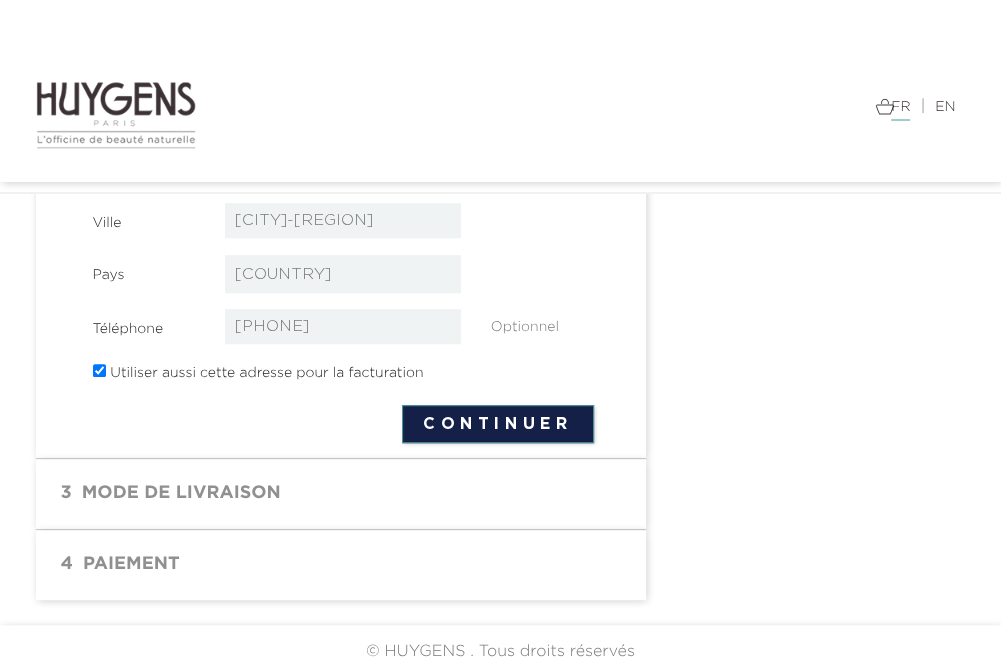 scroll, scrollTop: 665, scrollLeft: 0, axis: vertical 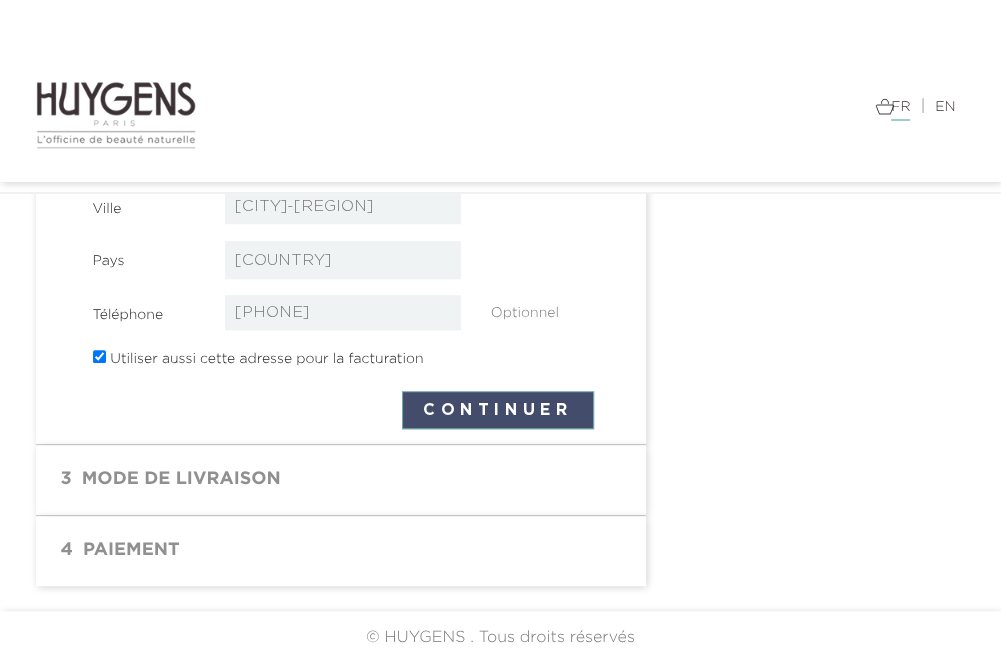 click on "Continuer" at bounding box center (498, 410) 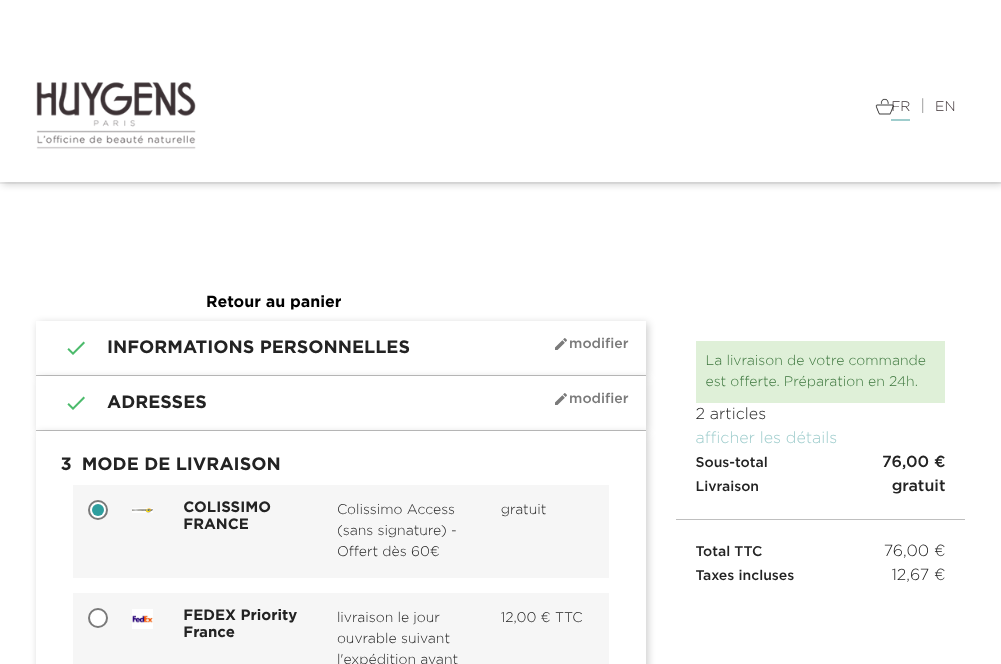 scroll, scrollTop: 0, scrollLeft: 0, axis: both 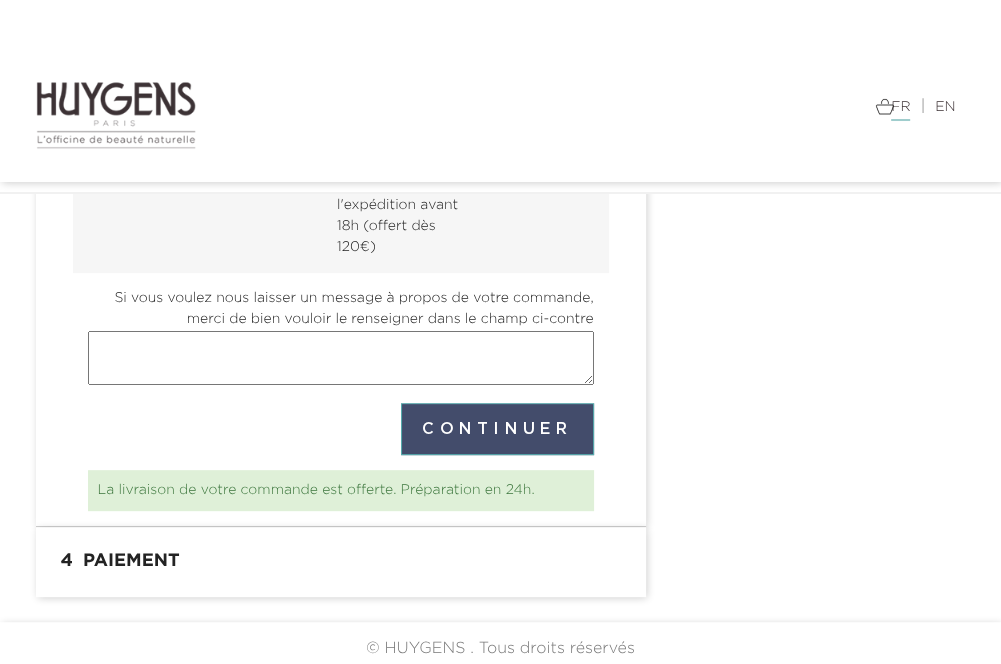 click on "Continuer" at bounding box center [497, 429] 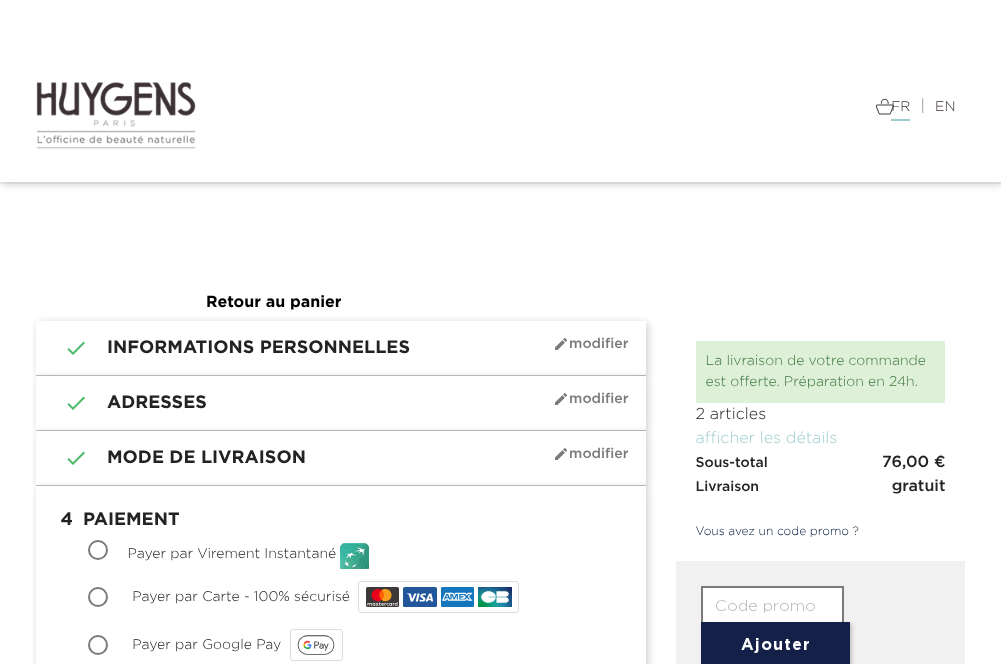 scroll, scrollTop: 0, scrollLeft: 0, axis: both 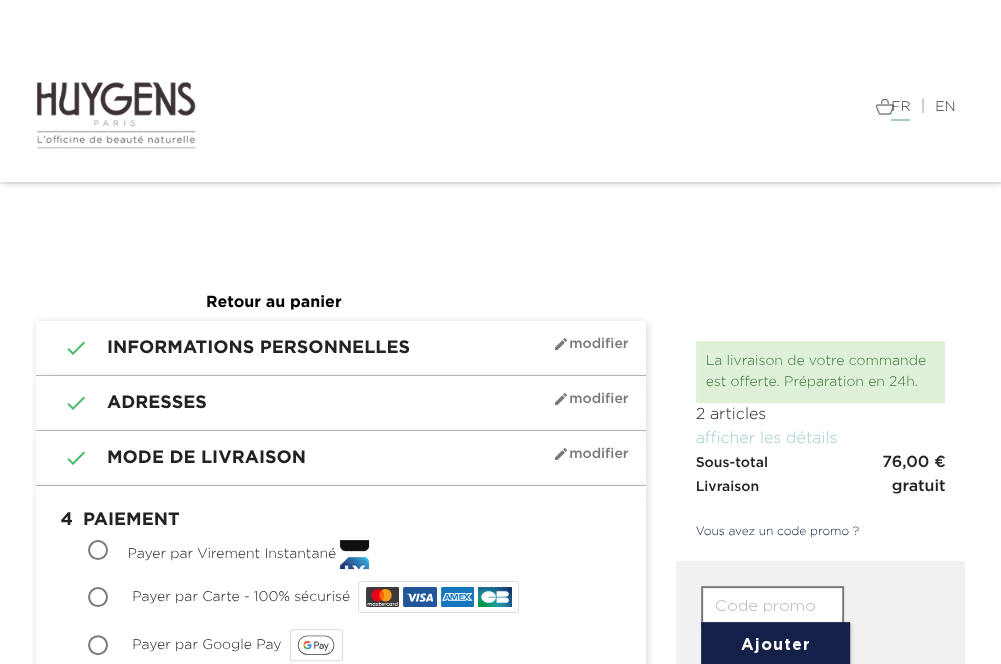 click on "Payer par Carte - 100% sécurisé" at bounding box center [100, 599] 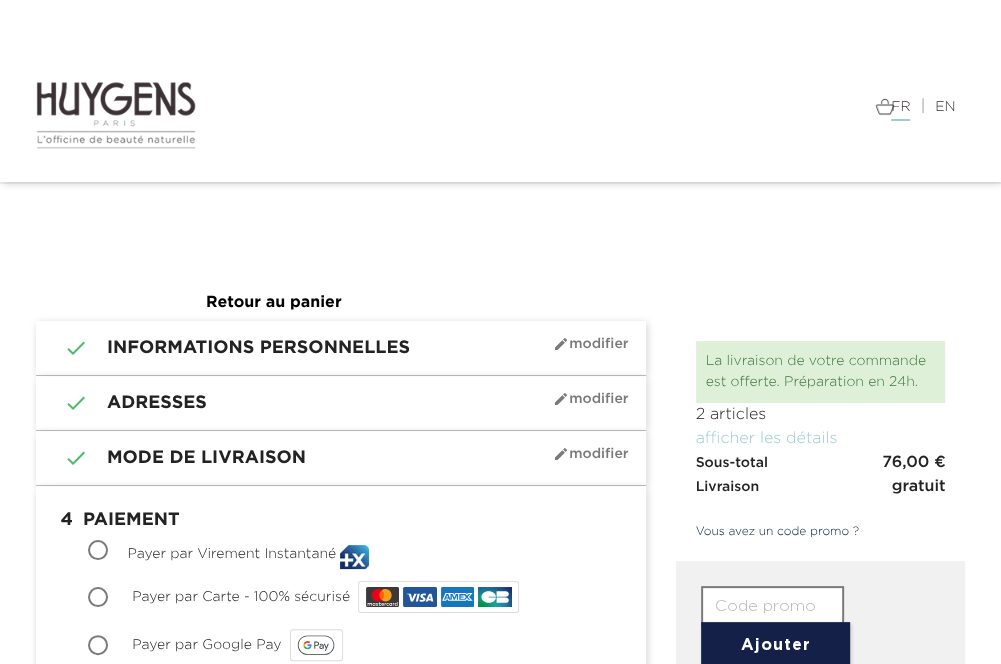 radio on "true" 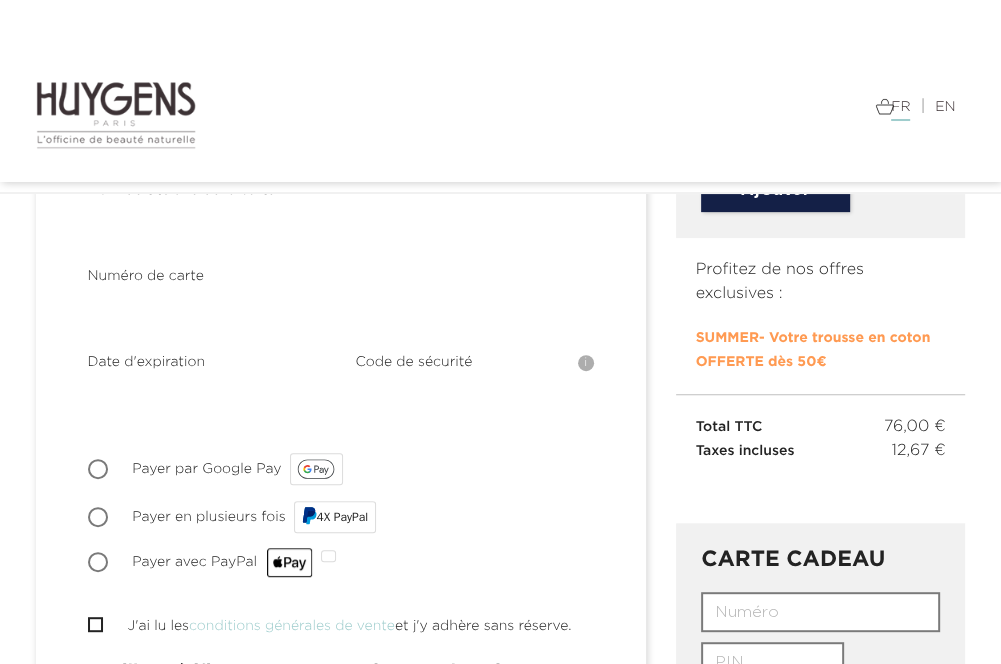 scroll, scrollTop: 500, scrollLeft: 0, axis: vertical 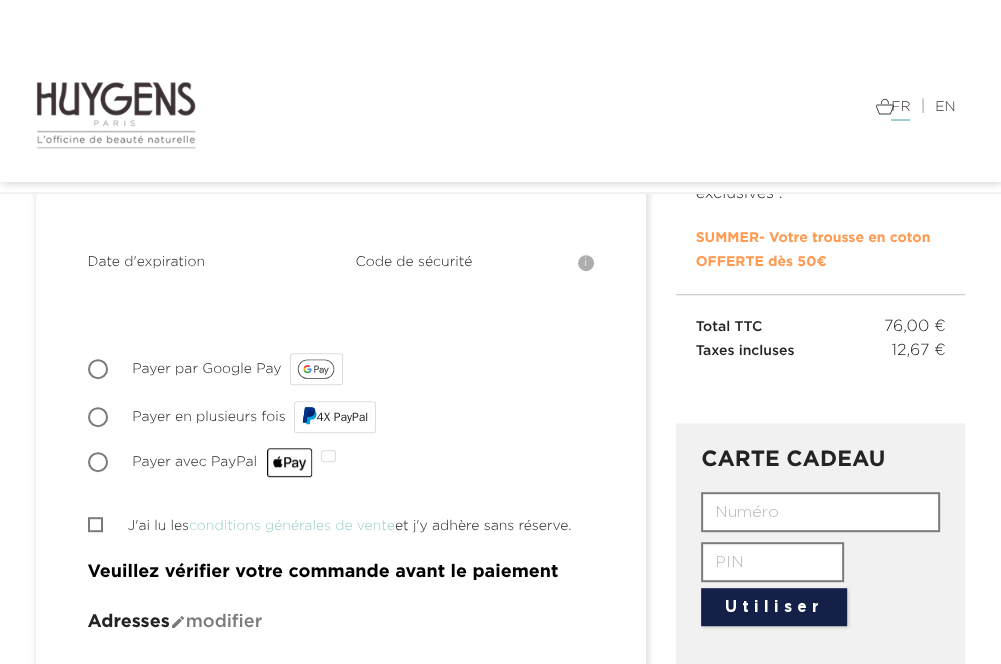 click on "J'ai lu les  conditions générales de vente  et j'y adhère sans réserve." at bounding box center [94, 524] 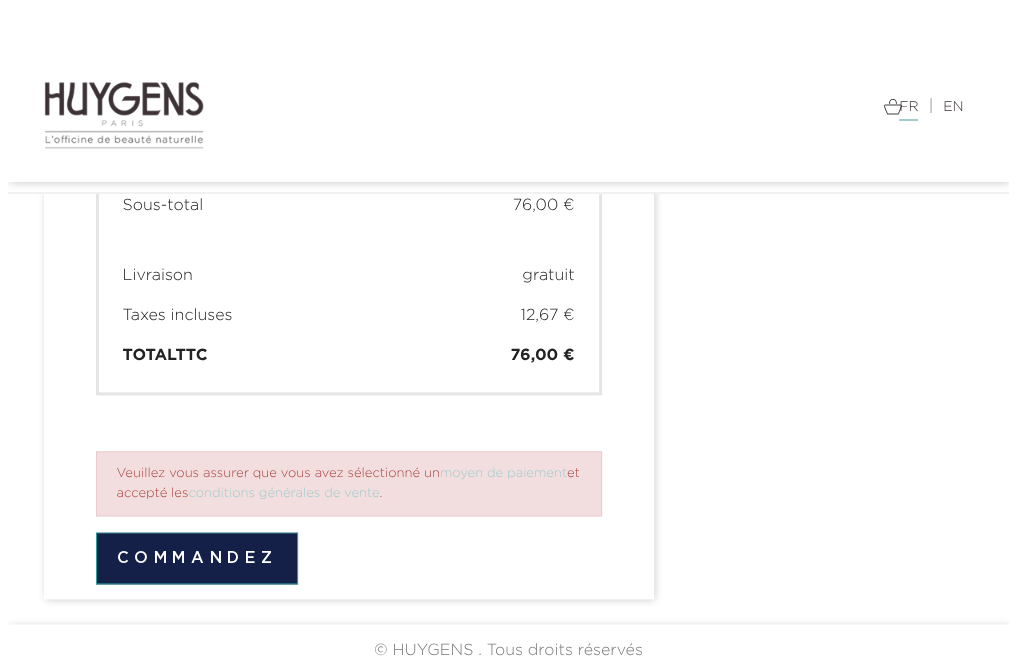 scroll, scrollTop: 1600, scrollLeft: 0, axis: vertical 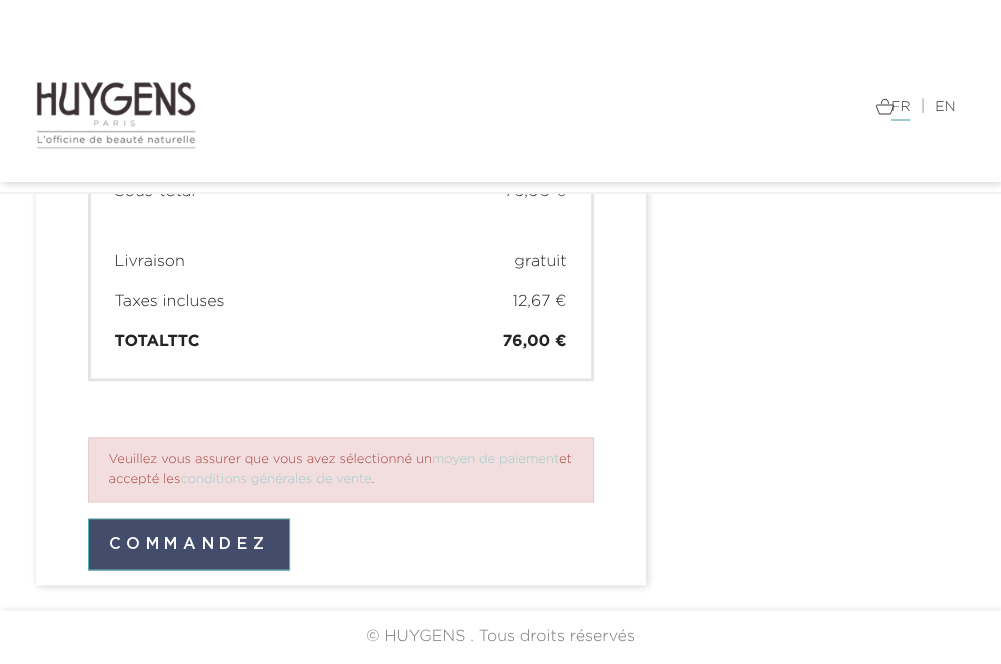click on "Commandez" at bounding box center [189, 544] 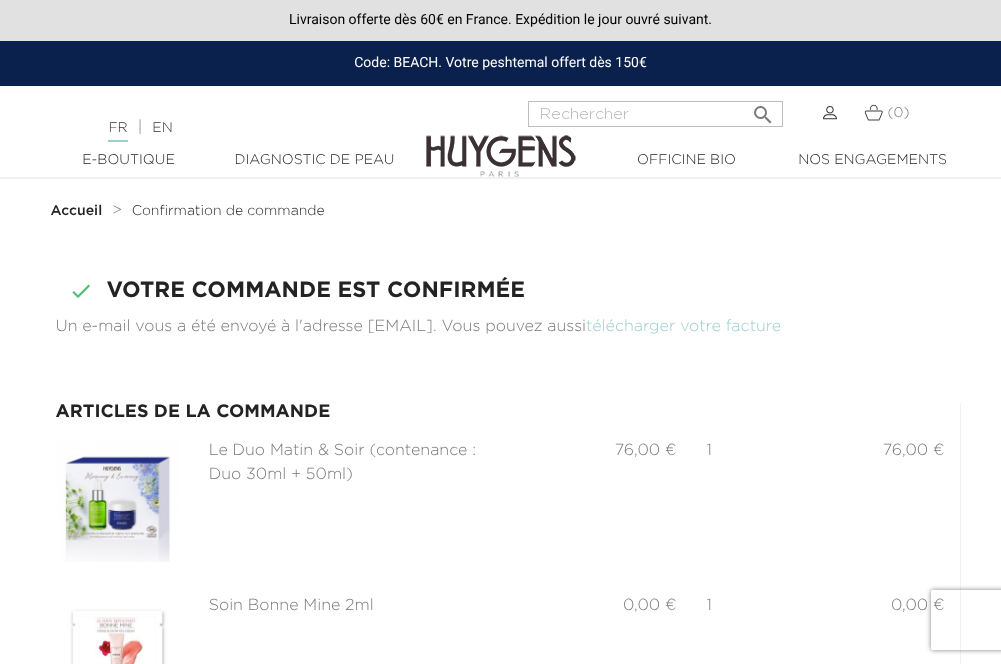 scroll, scrollTop: 0, scrollLeft: 0, axis: both 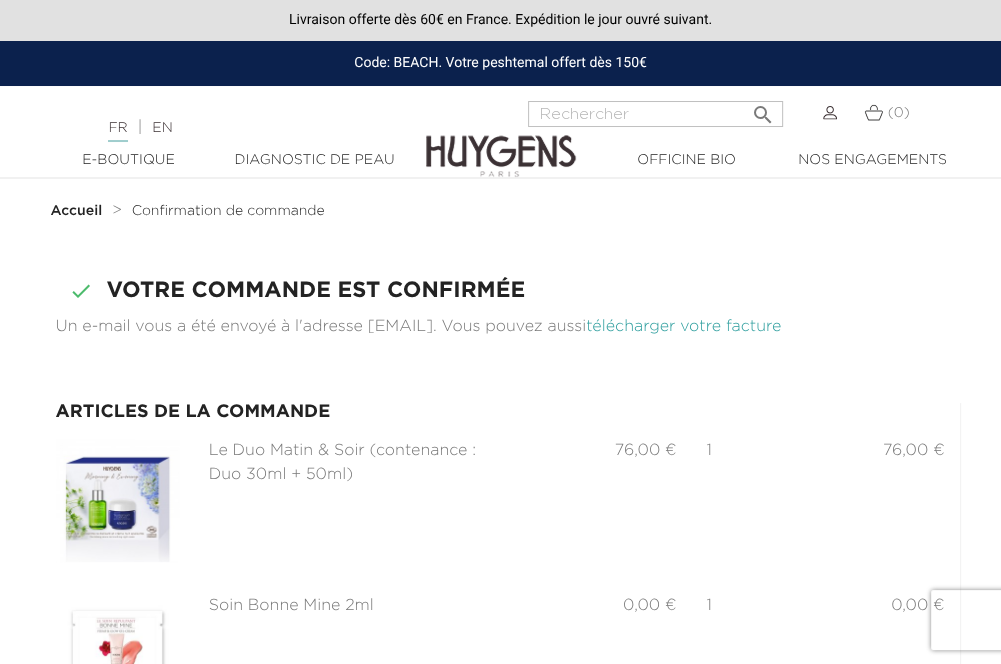 click on "télécharger votre facture" at bounding box center (683, 327) 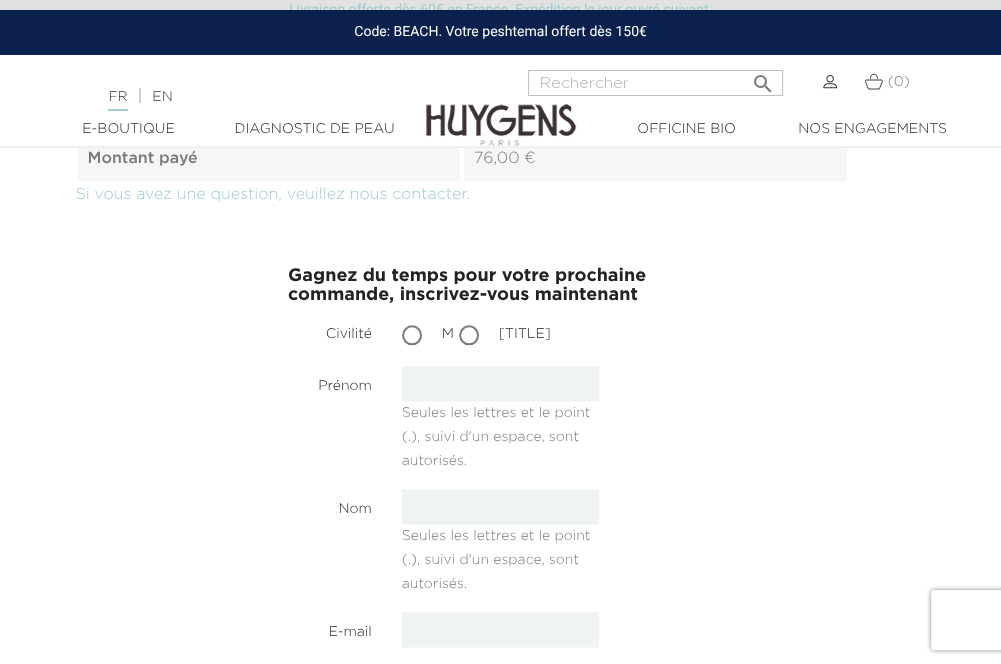 scroll, scrollTop: 1349, scrollLeft: 0, axis: vertical 